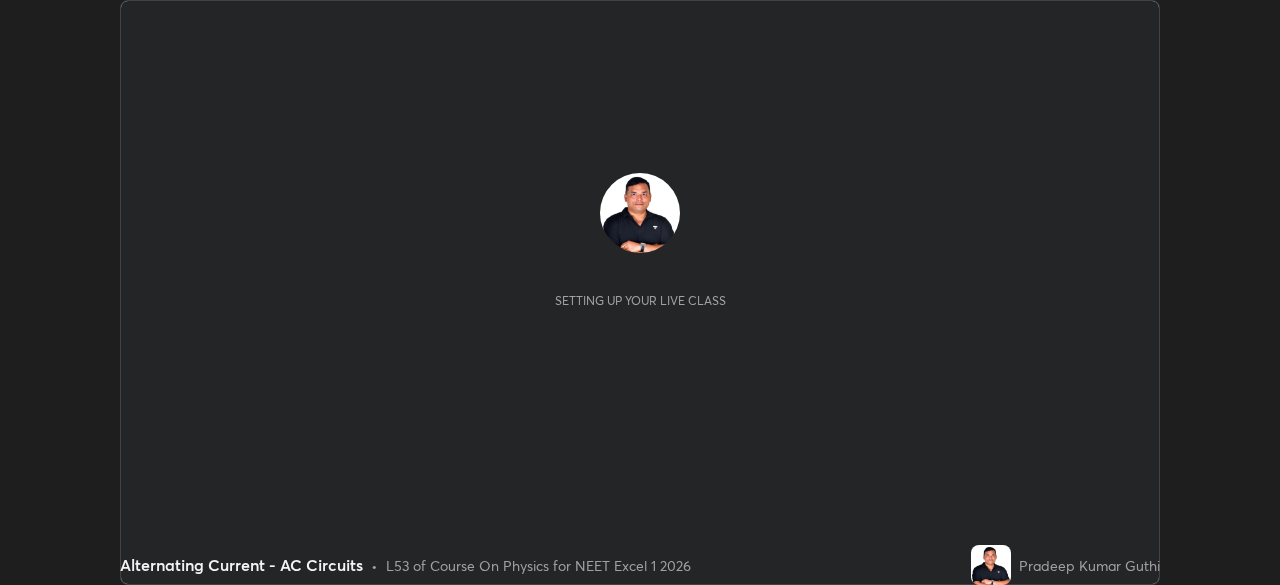 scroll, scrollTop: 0, scrollLeft: 0, axis: both 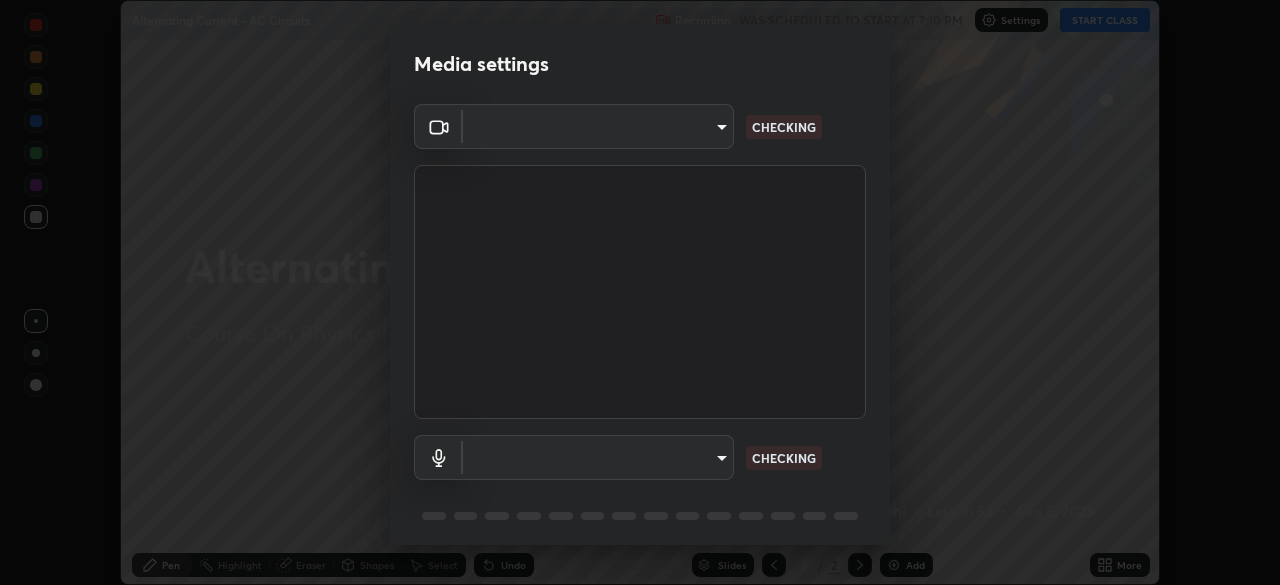 click on "Erase all Alternating Current - AC Circuits Recording WAS SCHEDULED TO START AT  7:10 PM Settings START CLASS Setting up your live class Alternating Current - AC Circuits • L53 of Course On Physics for NEET Excel 1 2026 [PERSON] [PERSON] Pen Highlight Eraser Shapes Select Undo Slides 2 / 2 Add More No doubts shared Encourage your learners to ask a doubt for better clarity Report an issue Reason for reporting Buffering Chat not working Audio - Video sync issue Educator video quality low ​ Attach an image Report Media settings ​ CHECKING ​ CHECKING 1 / 5 Next" at bounding box center [640, 292] 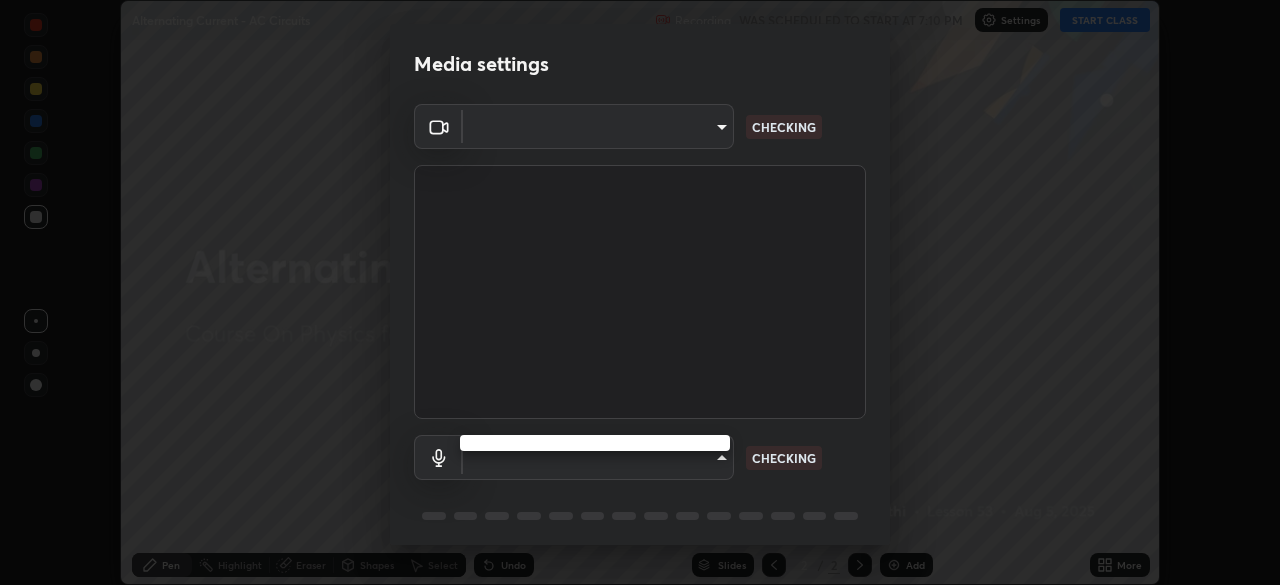 type on "0acba3b956650a6650c5664b97f3b396654fc9691dbf7dca78d34d57b57889b9" 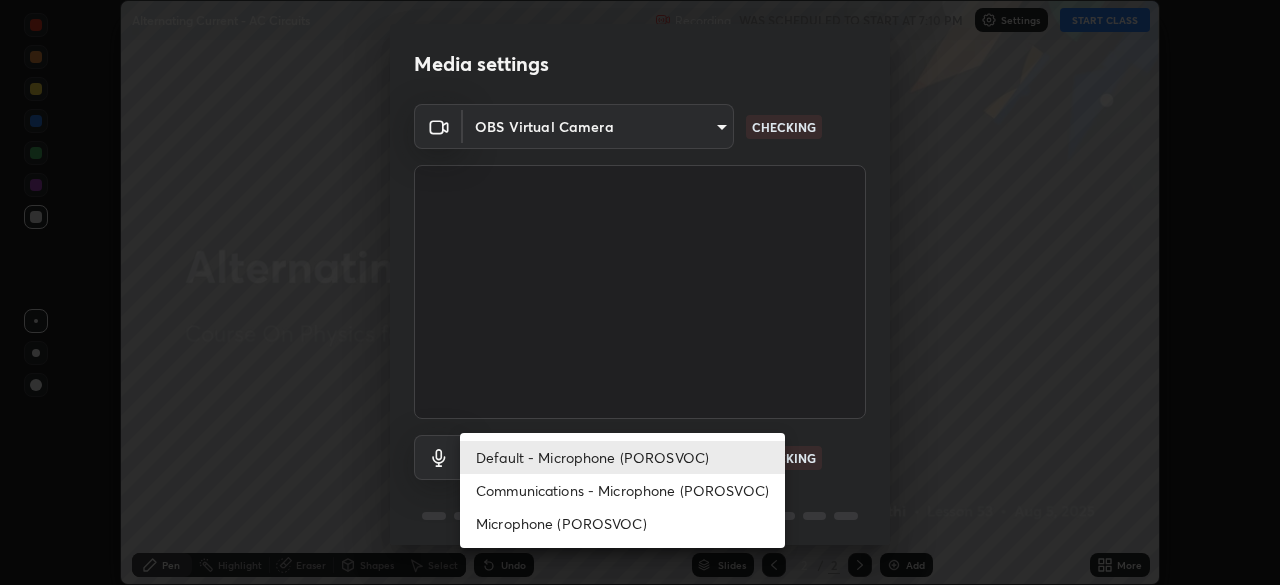 click on "Microphone (POROSVOC)" at bounding box center [622, 523] 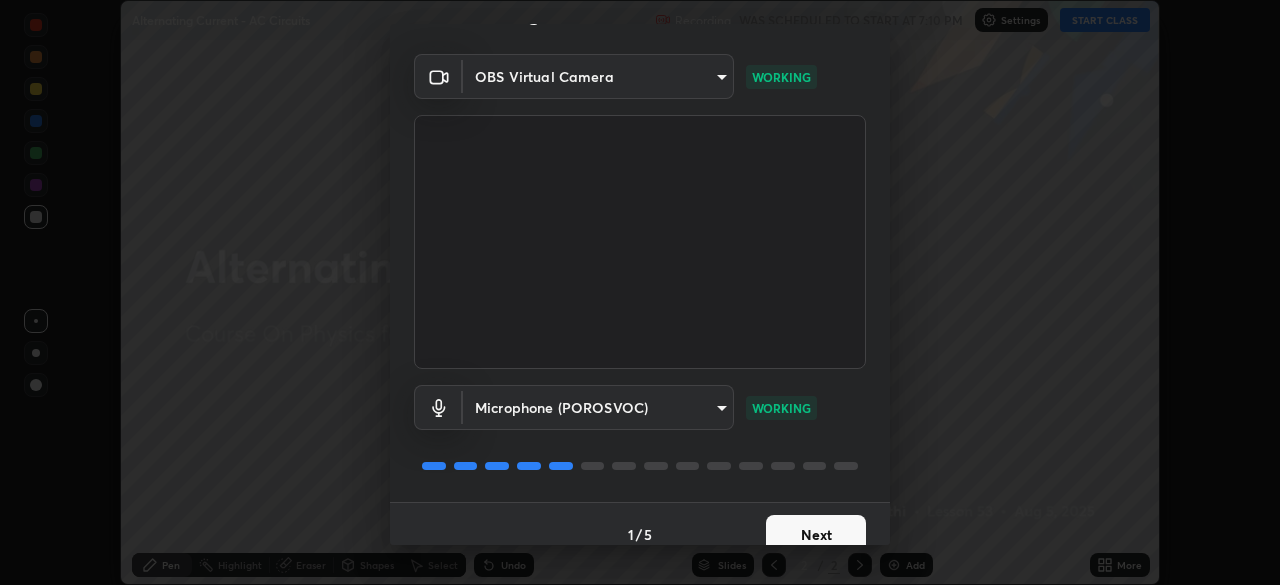scroll, scrollTop: 71, scrollLeft: 0, axis: vertical 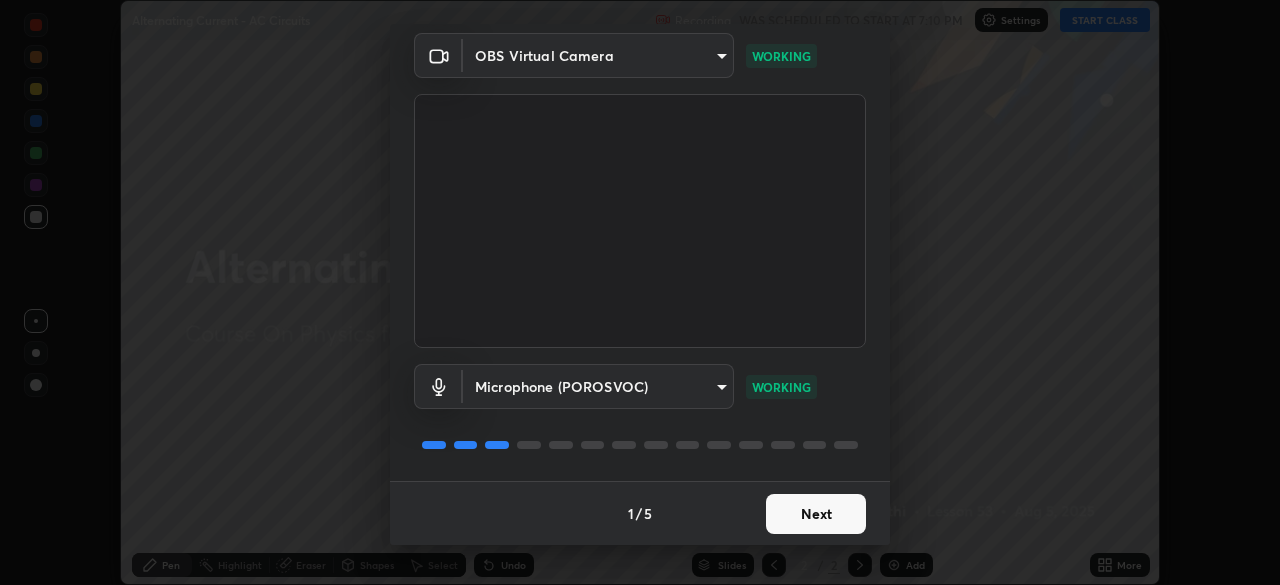 click on "Next" at bounding box center [816, 514] 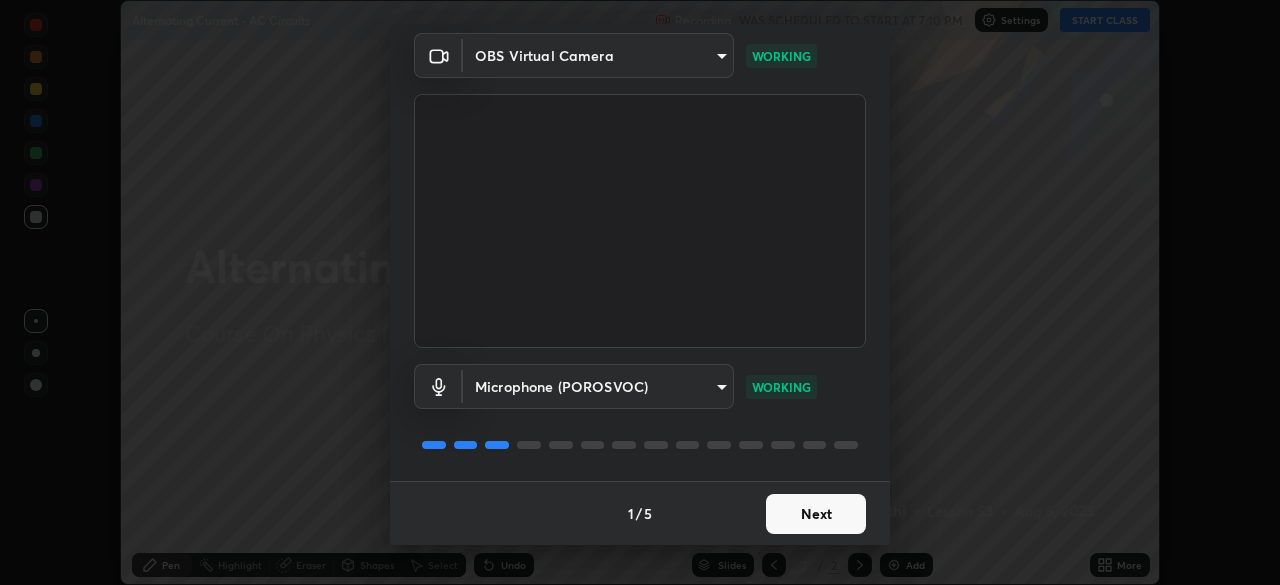 scroll, scrollTop: 0, scrollLeft: 0, axis: both 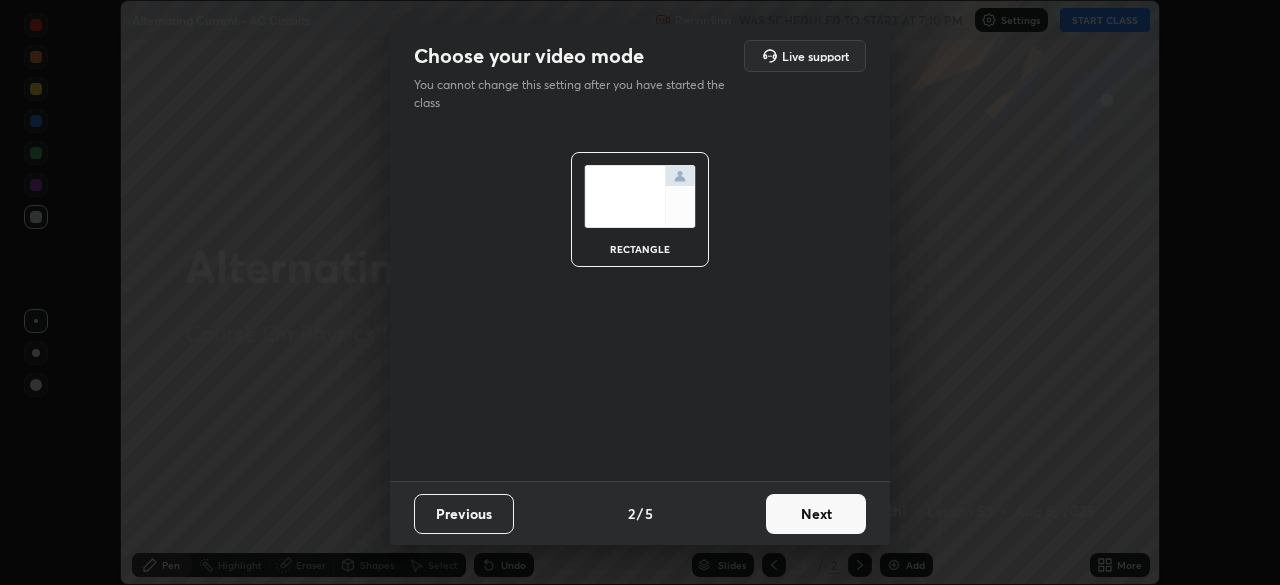 click on "Next" at bounding box center [816, 514] 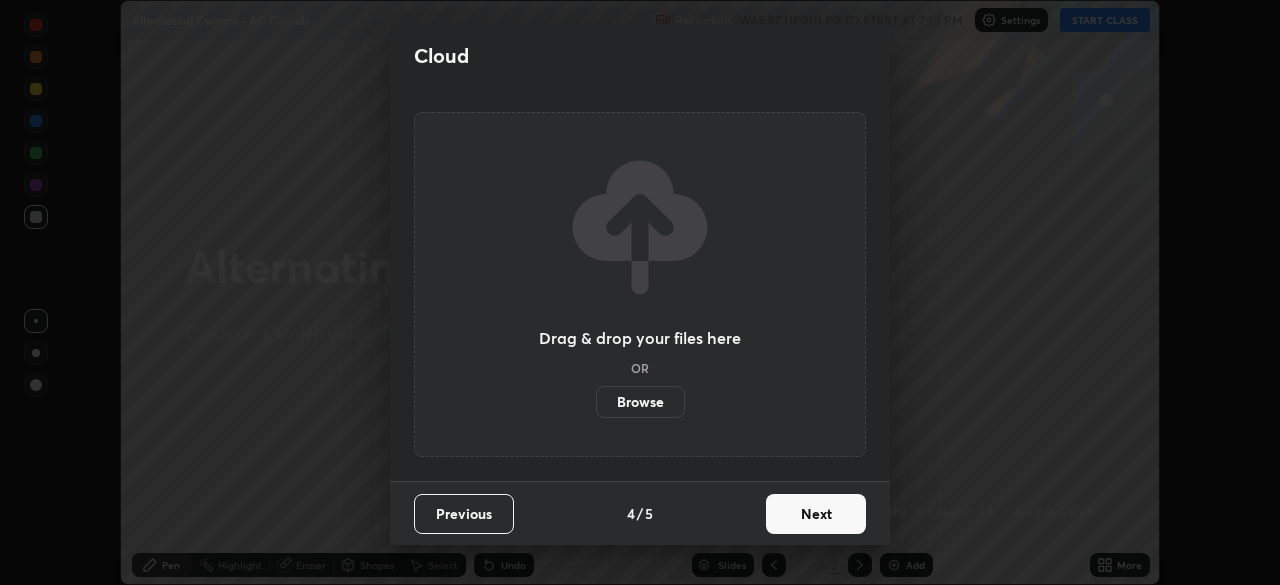 click on "Next" at bounding box center (816, 514) 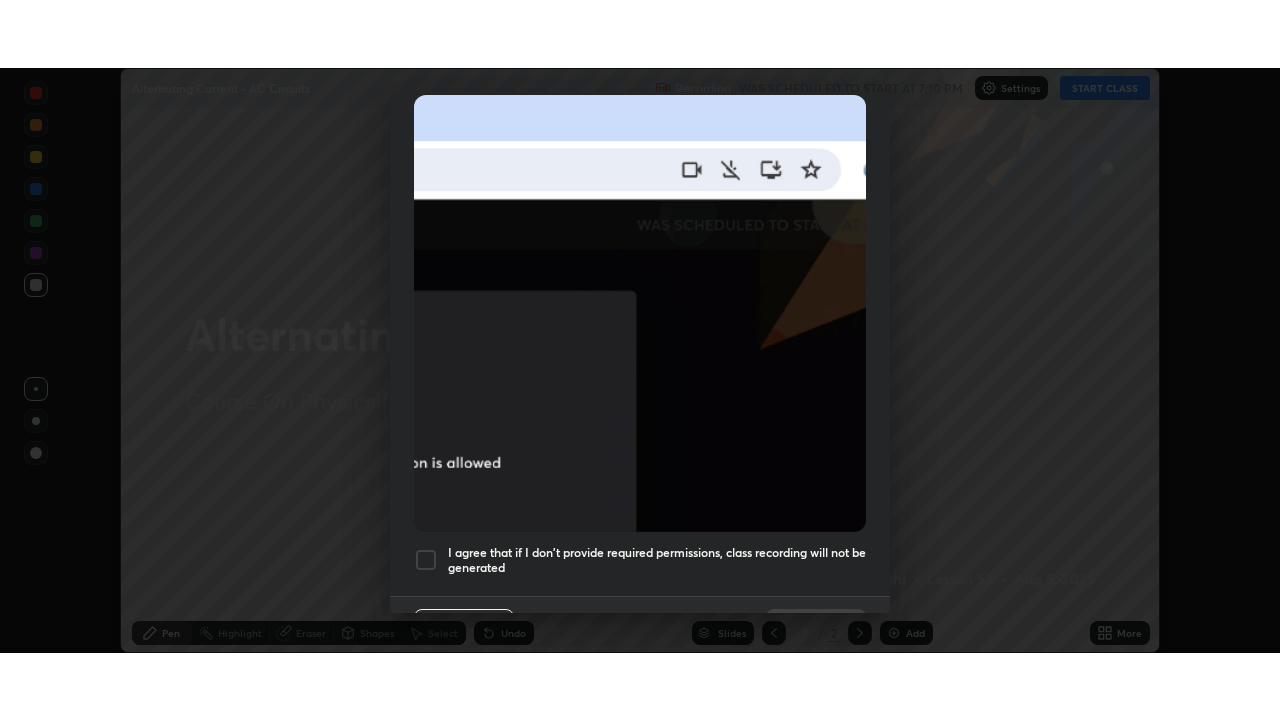 scroll, scrollTop: 479, scrollLeft: 0, axis: vertical 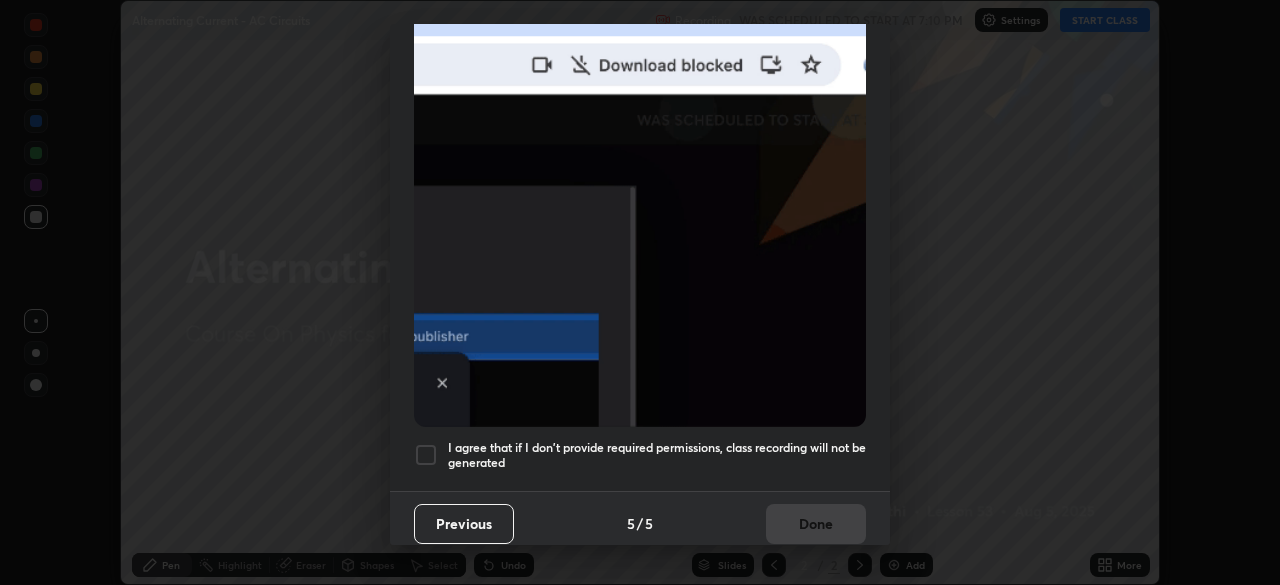 click at bounding box center (426, 455) 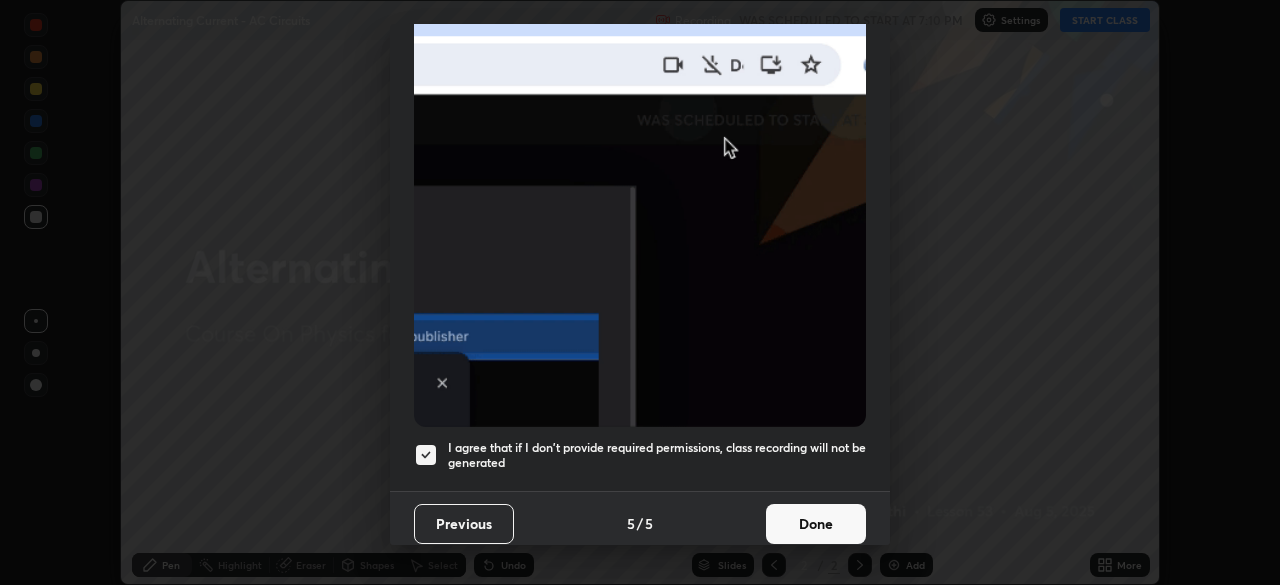 click on "Done" at bounding box center [816, 524] 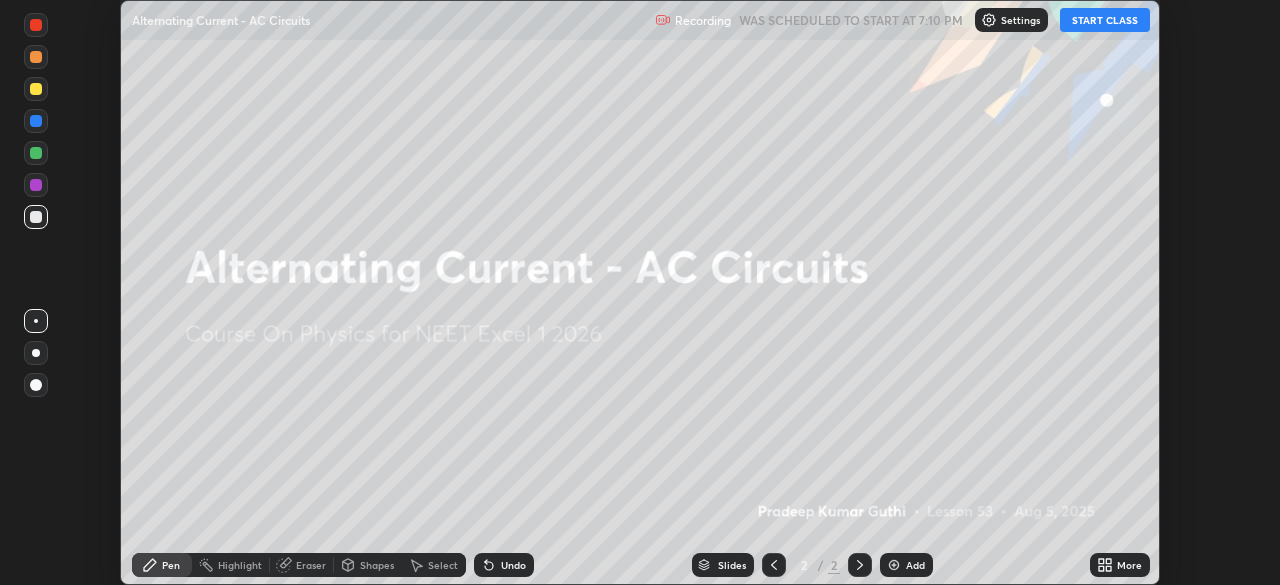 click on "START CLASS" at bounding box center (1105, 20) 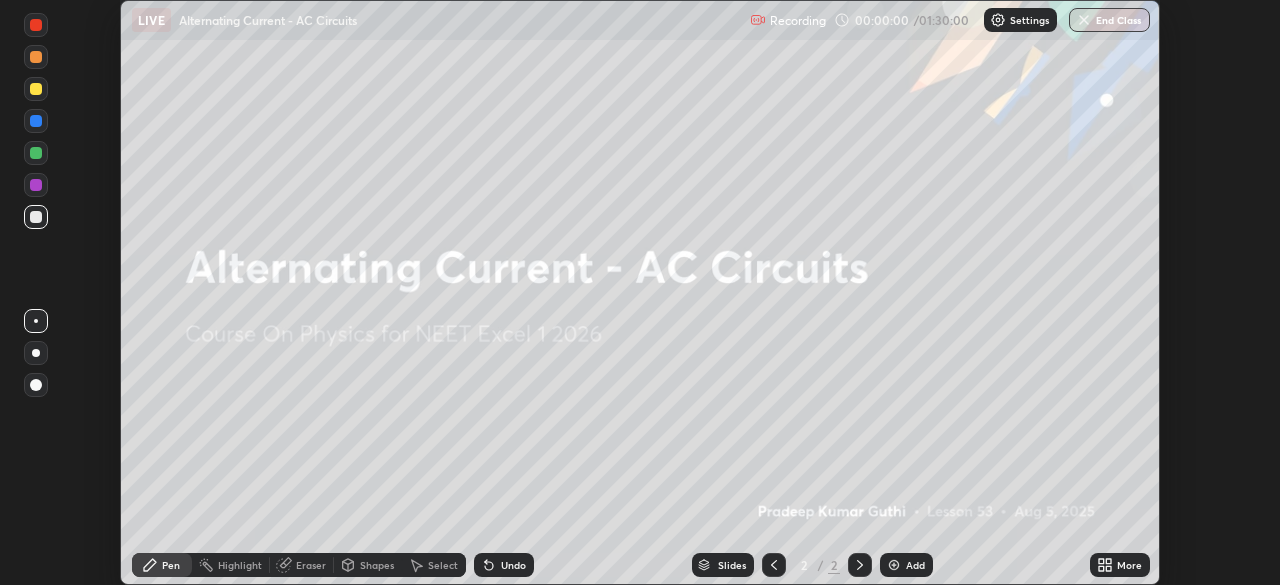 click on "Add" at bounding box center (915, 565) 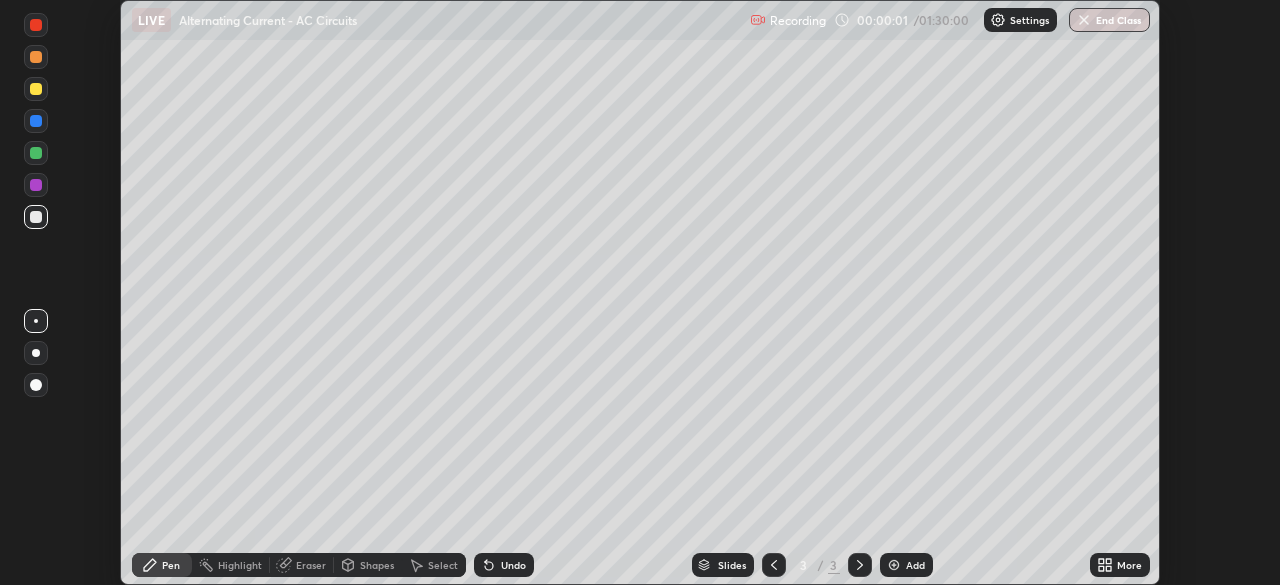click 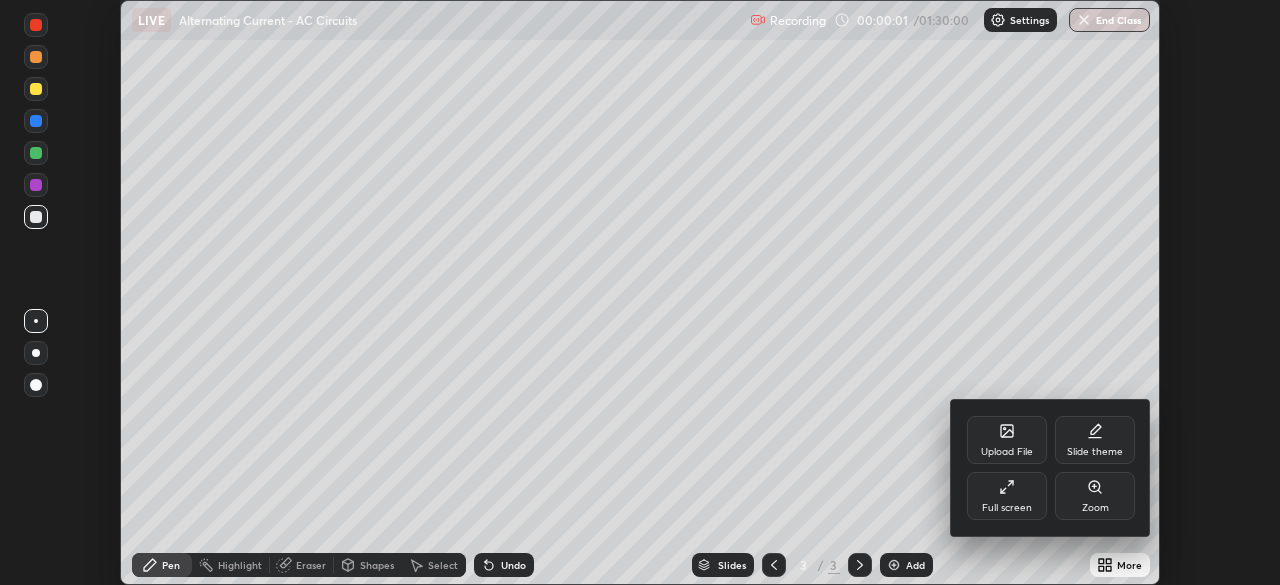 click on "Full screen" at bounding box center (1007, 508) 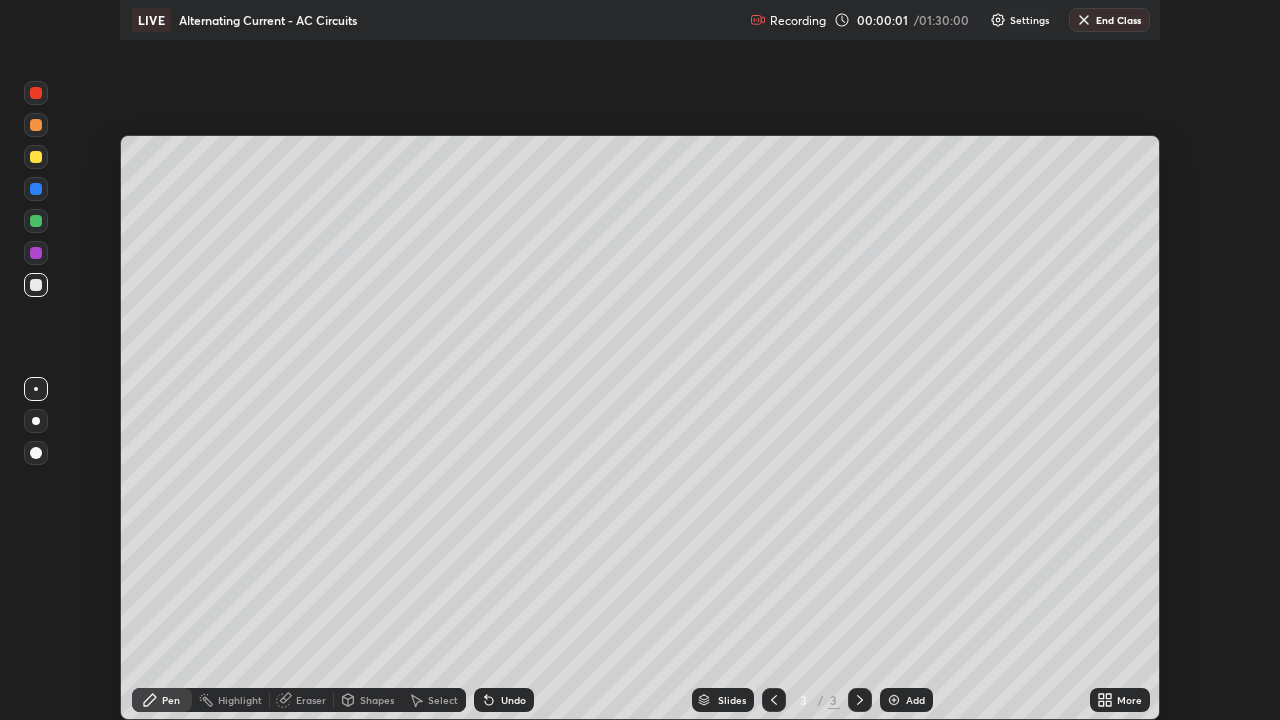 scroll, scrollTop: 99280, scrollLeft: 98720, axis: both 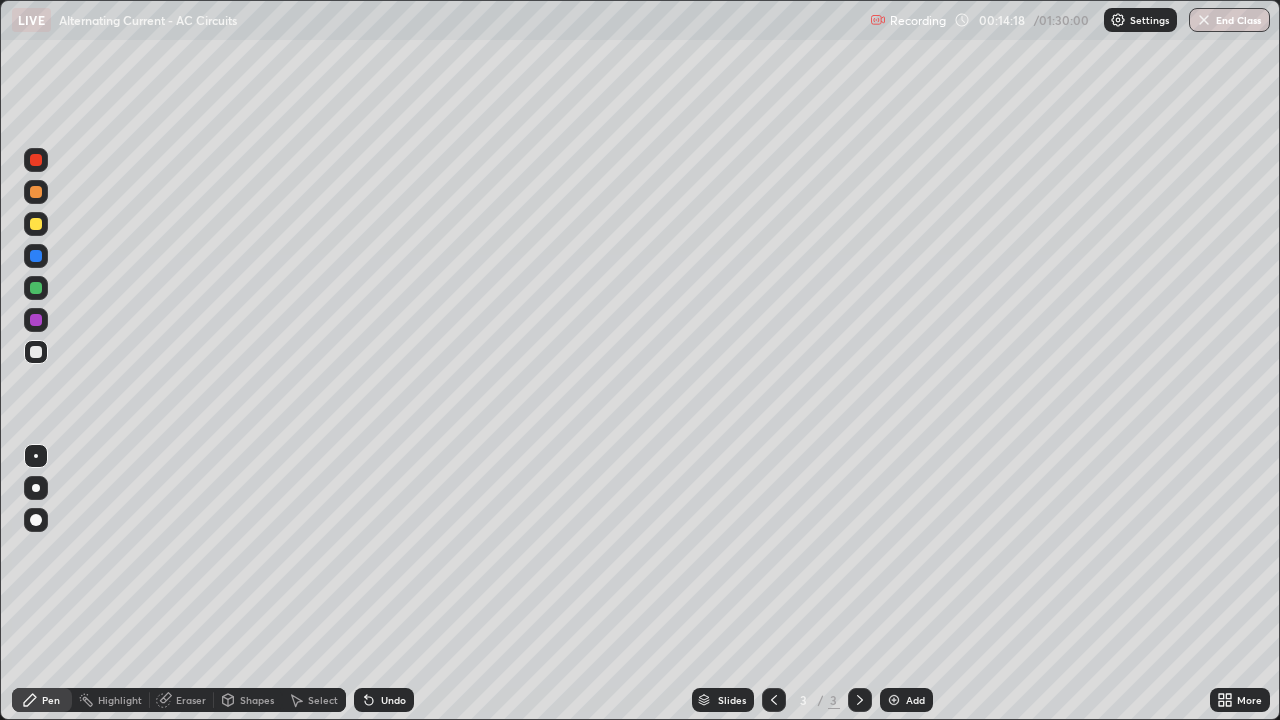 click at bounding box center [36, 224] 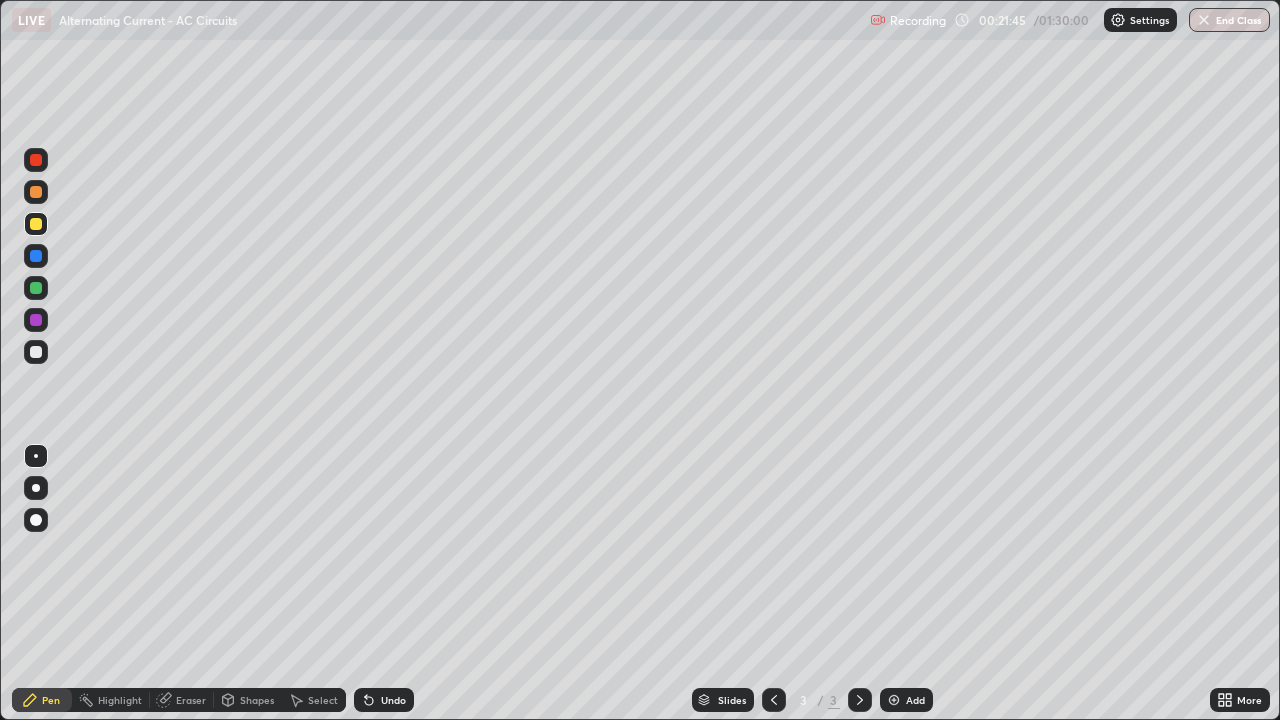 click at bounding box center [36, 352] 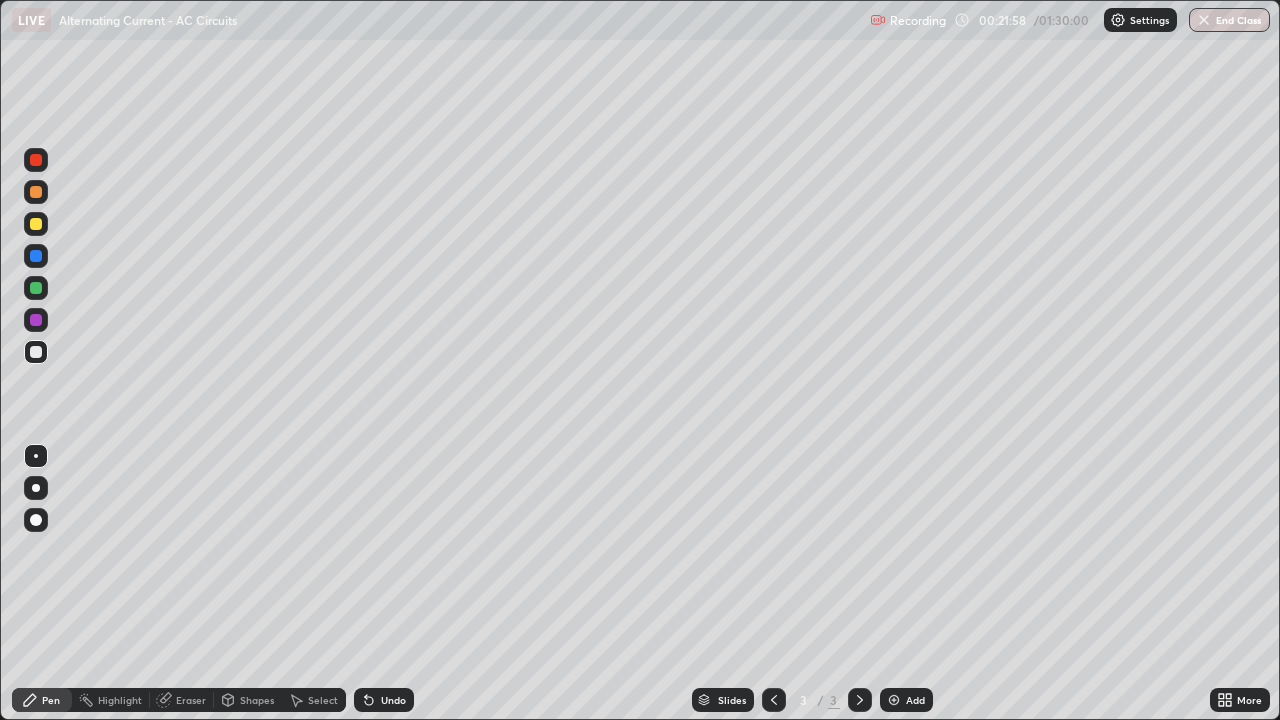 click on "Undo" at bounding box center (393, 700) 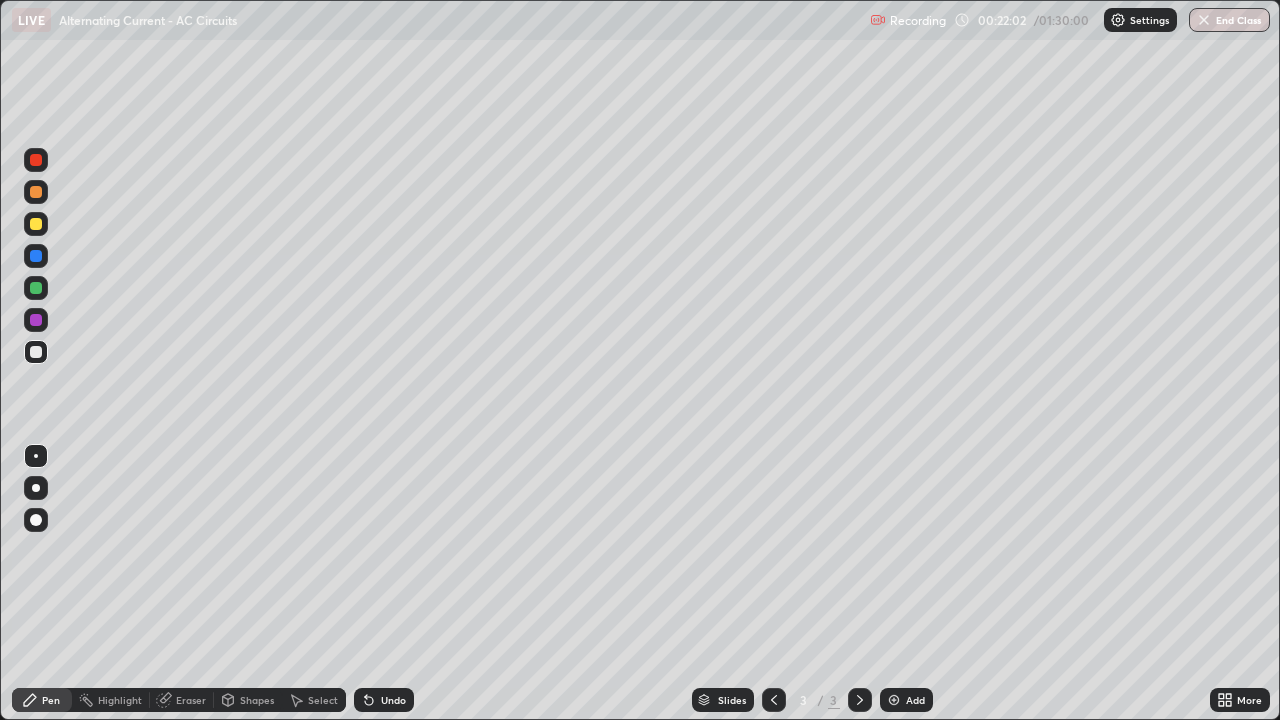 click at bounding box center [36, 256] 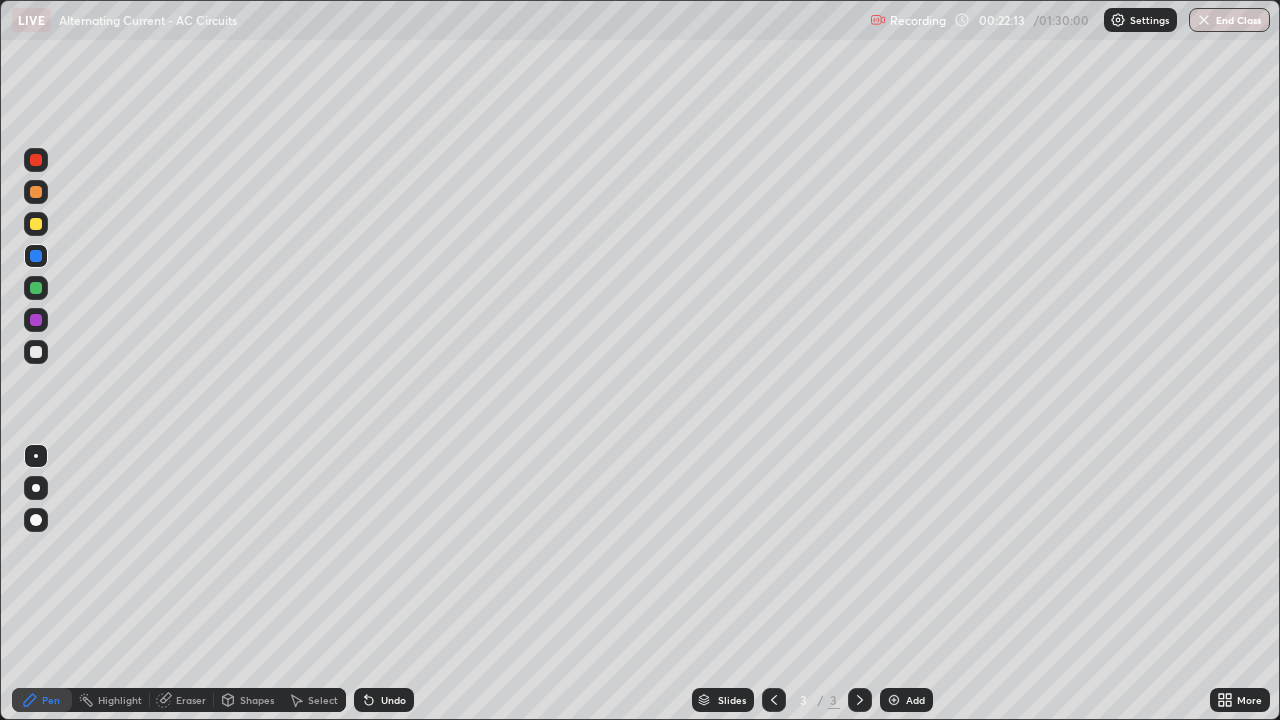 click at bounding box center (36, 224) 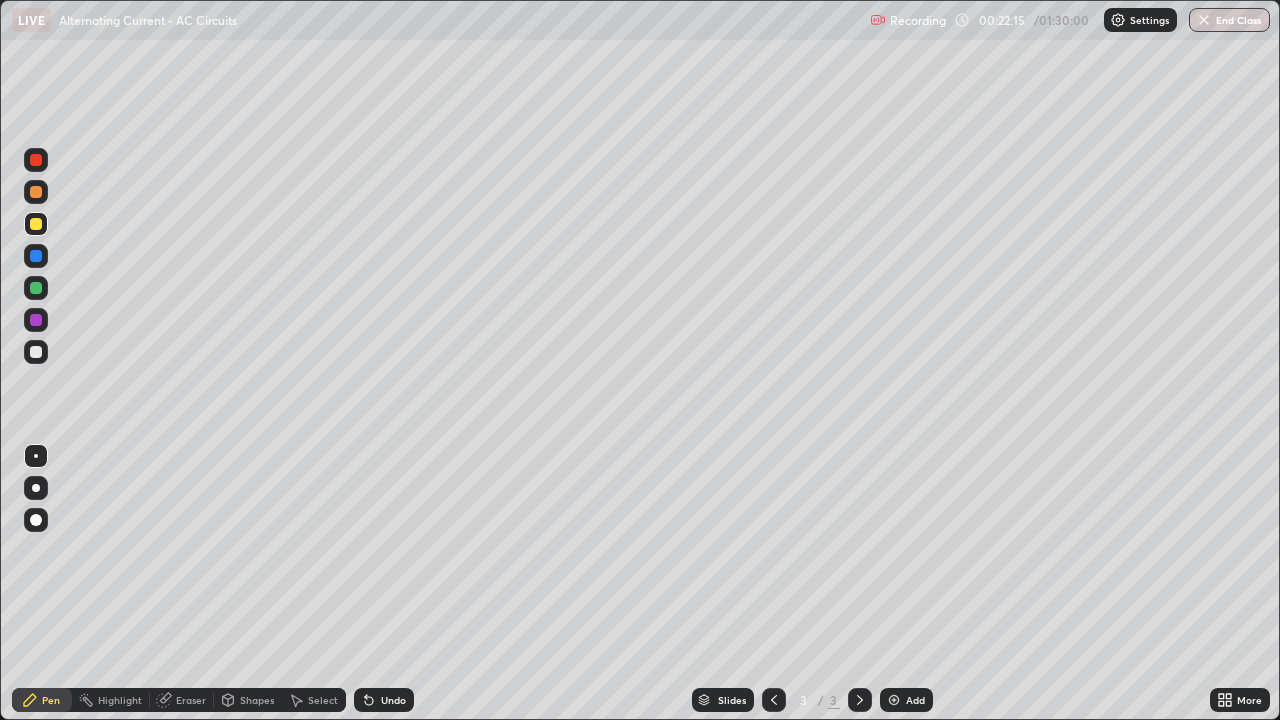 click on "Eraser" at bounding box center [191, 700] 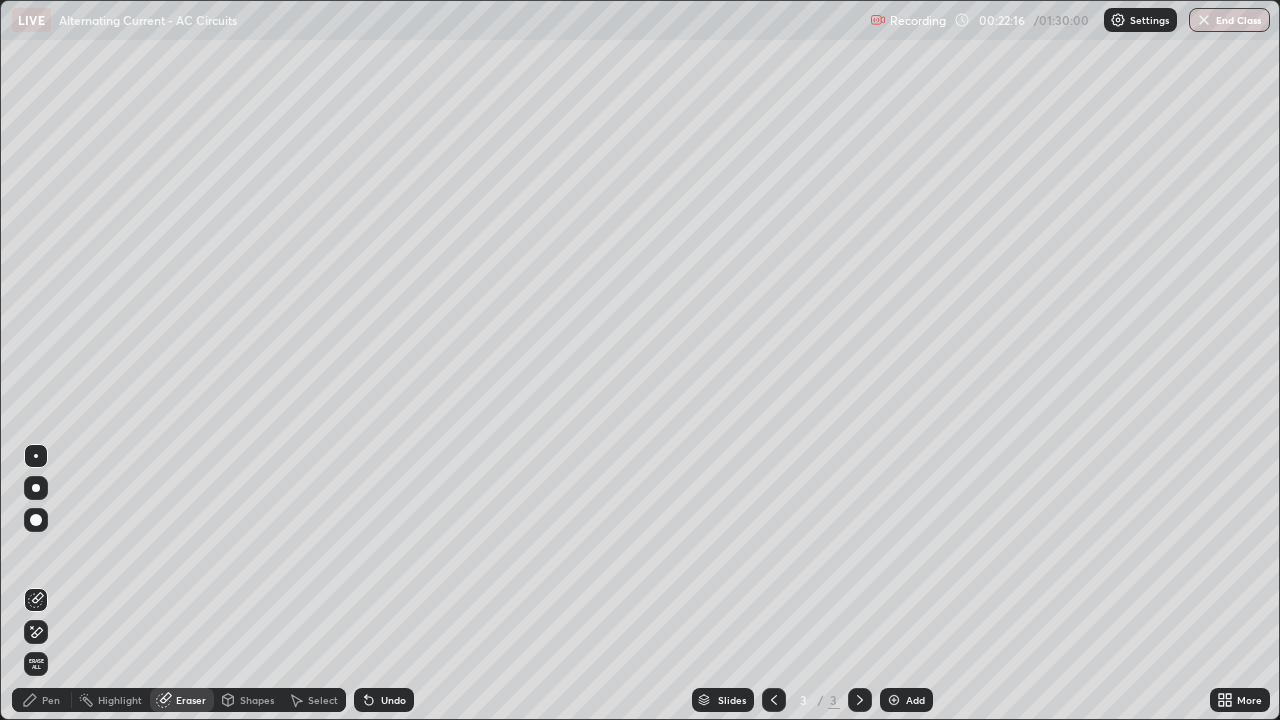 click 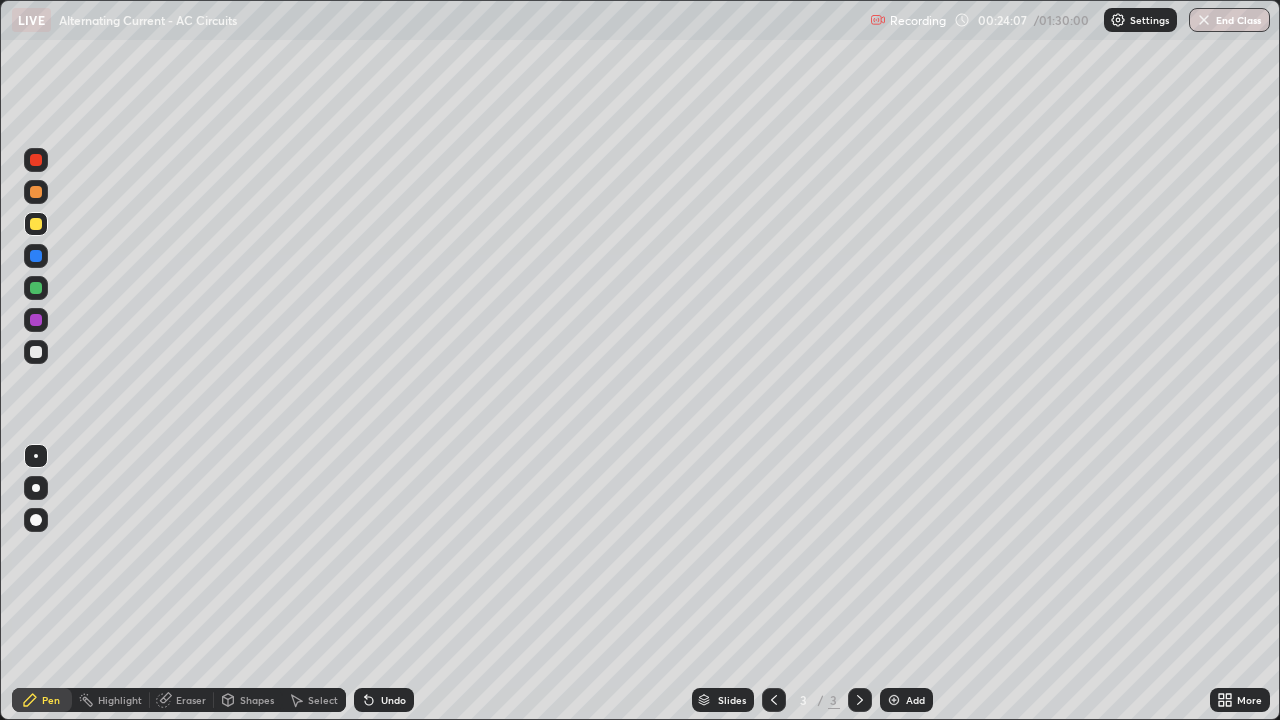 click at bounding box center [36, 352] 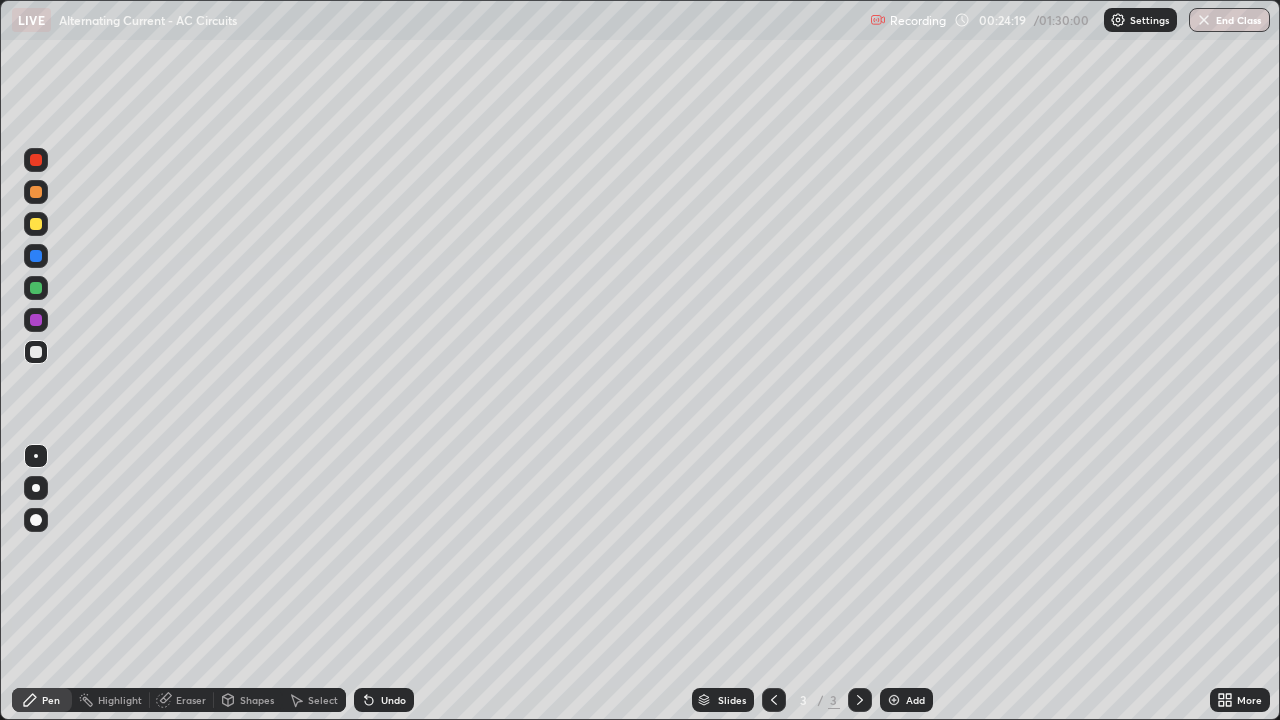 click at bounding box center [36, 288] 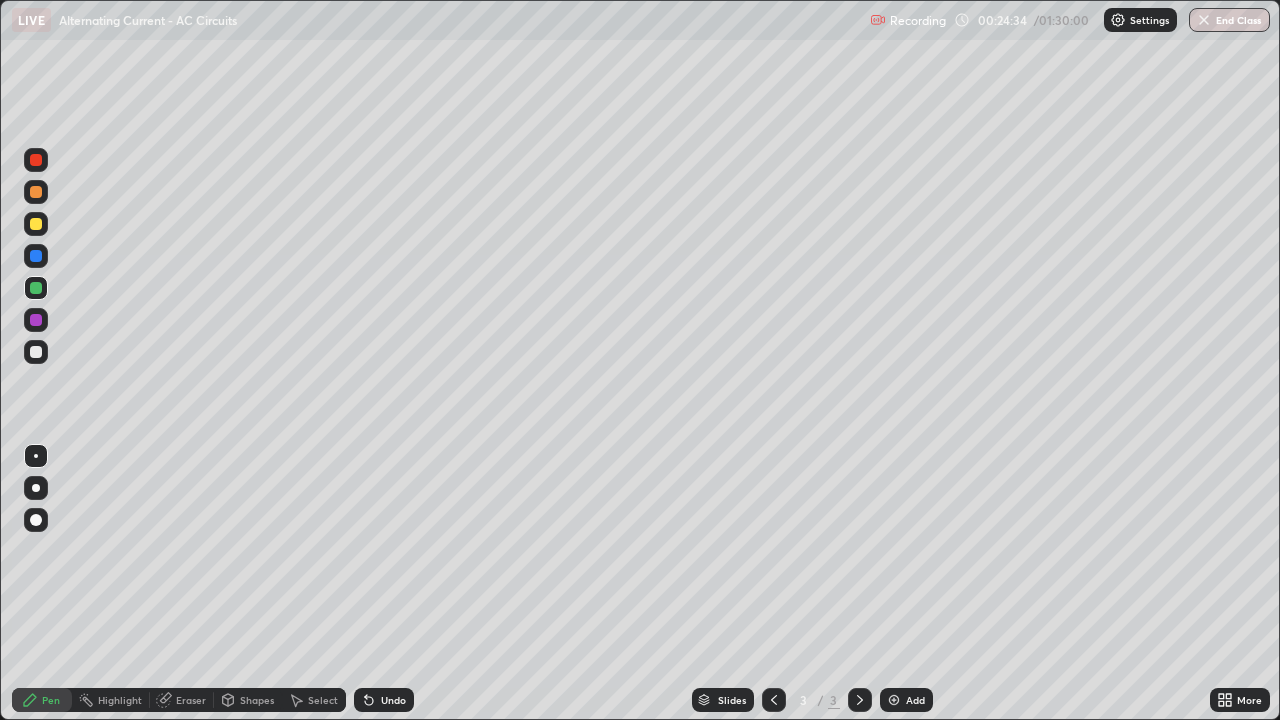 click at bounding box center [36, 352] 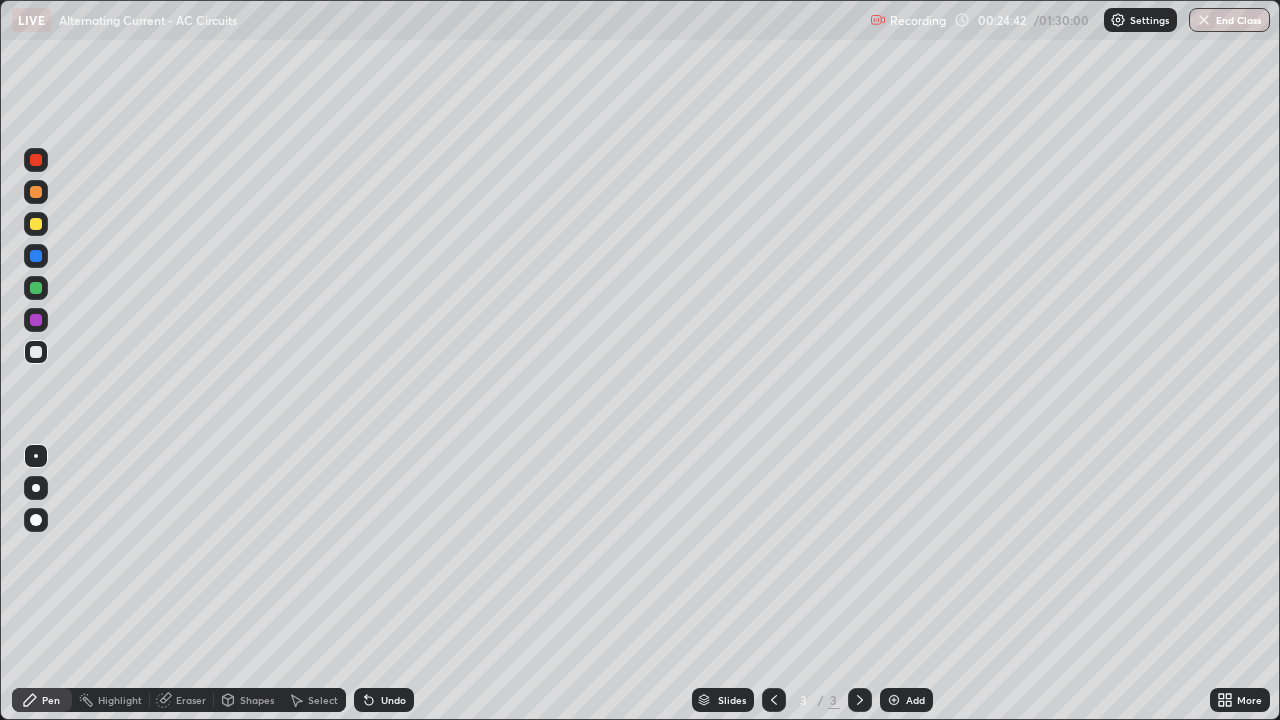 click at bounding box center [36, 288] 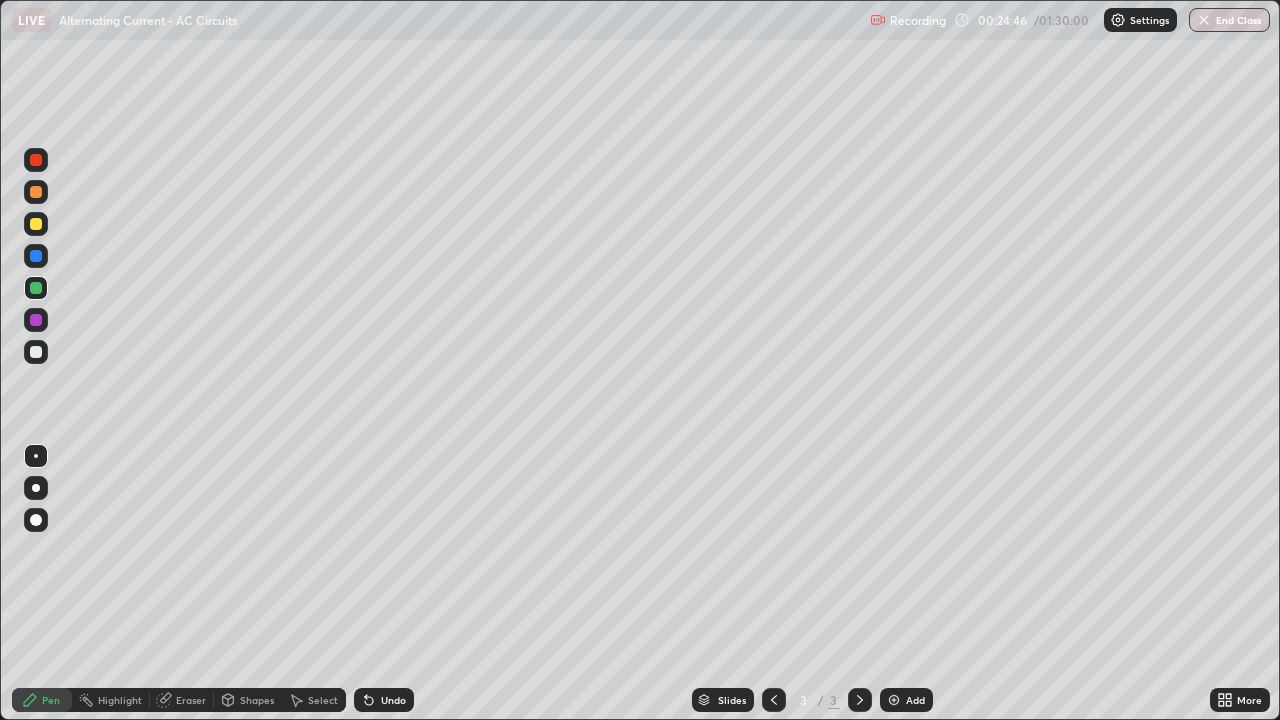 click at bounding box center (36, 352) 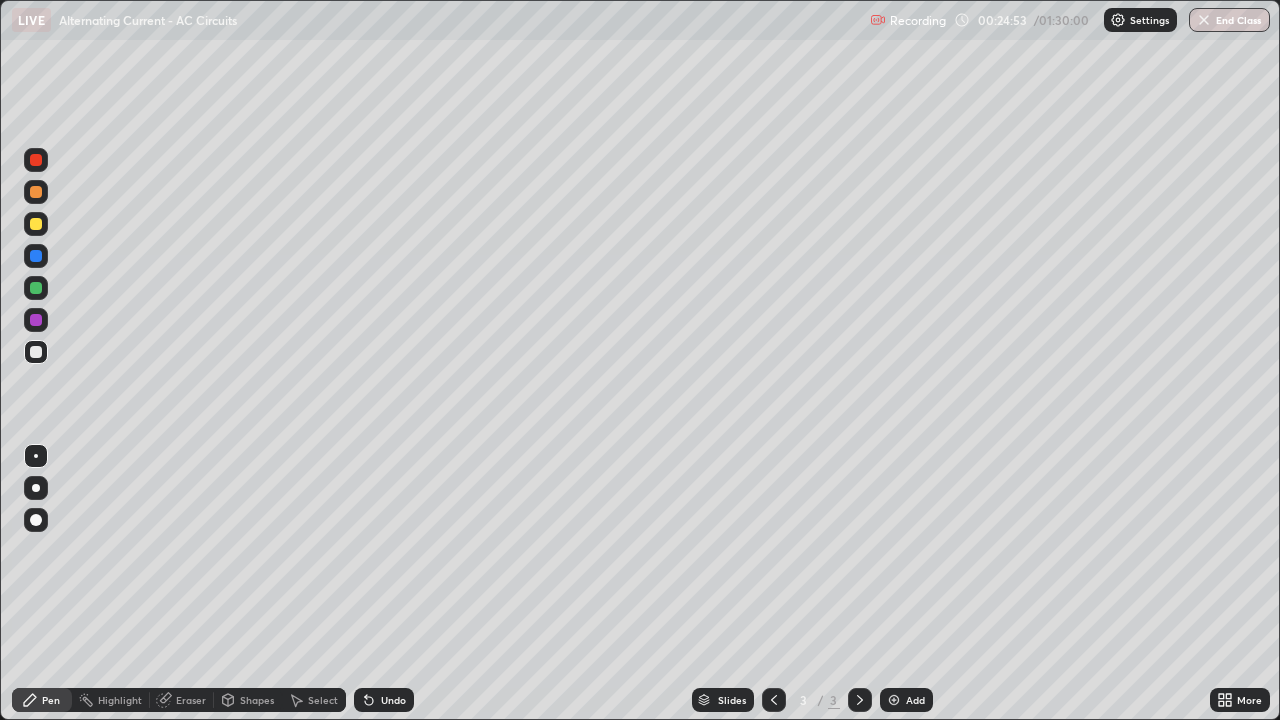 click at bounding box center [36, 256] 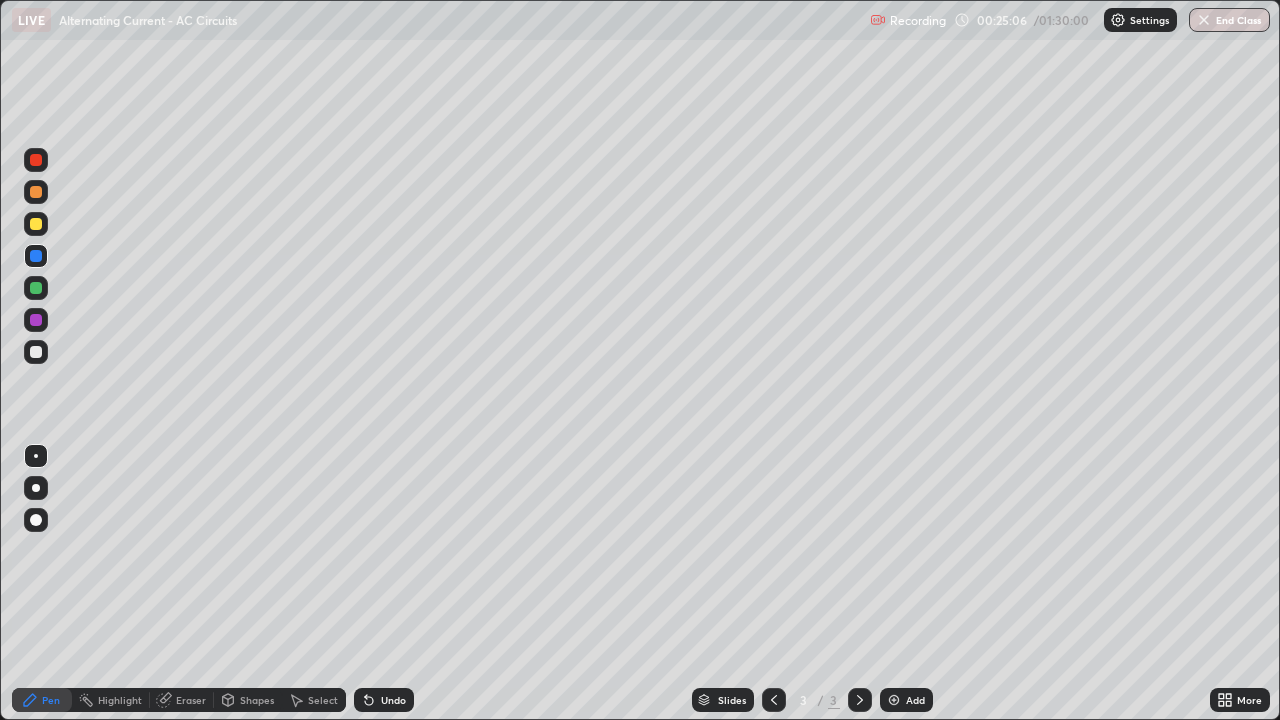 click at bounding box center [36, 352] 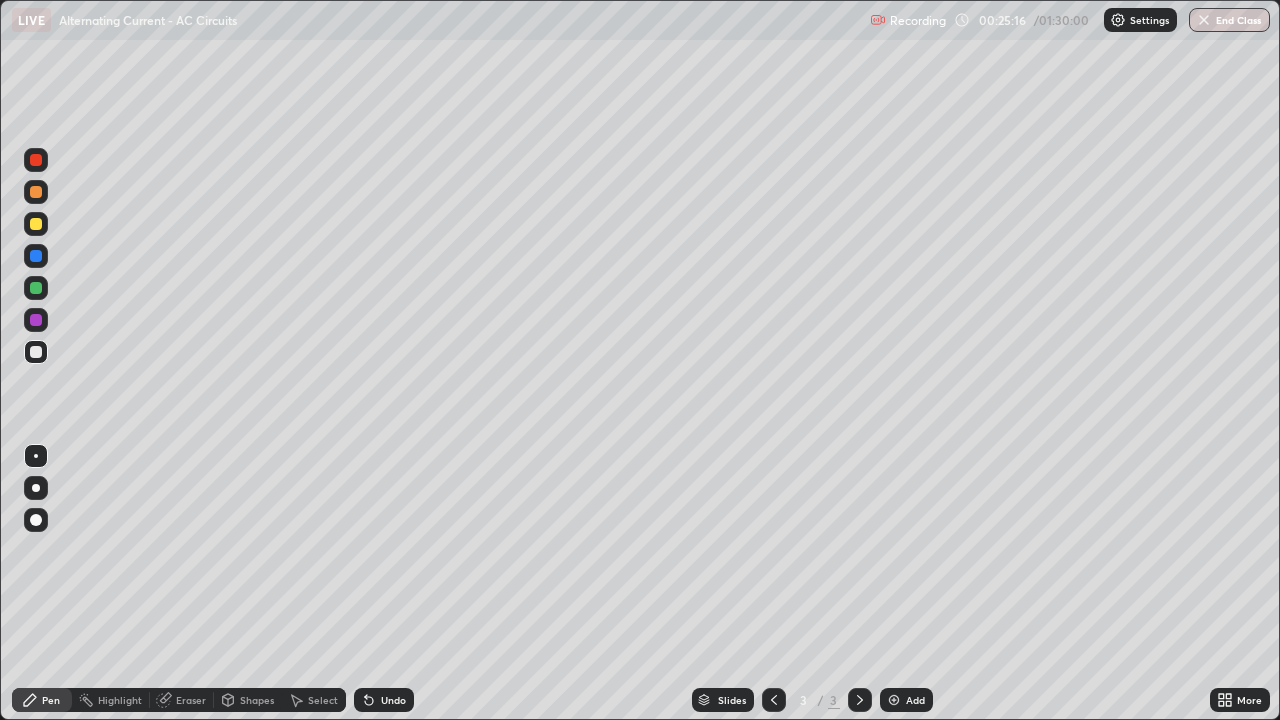 click at bounding box center [36, 256] 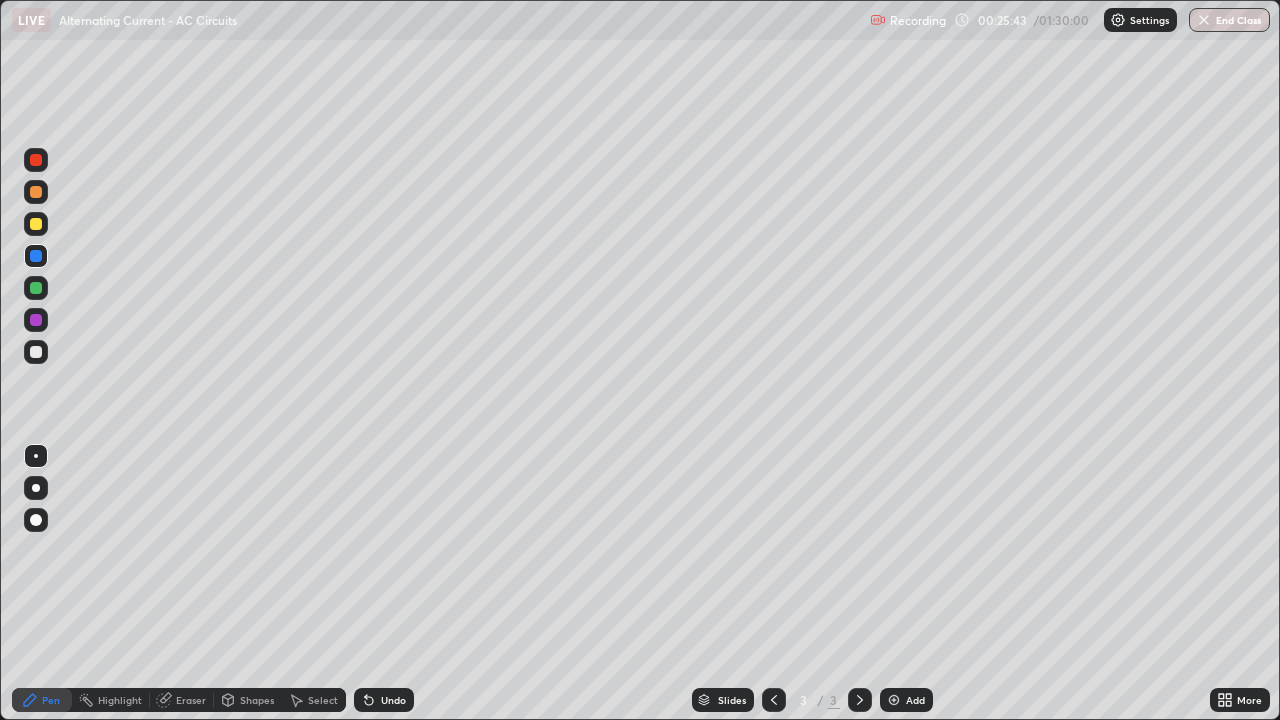 click at bounding box center (36, 224) 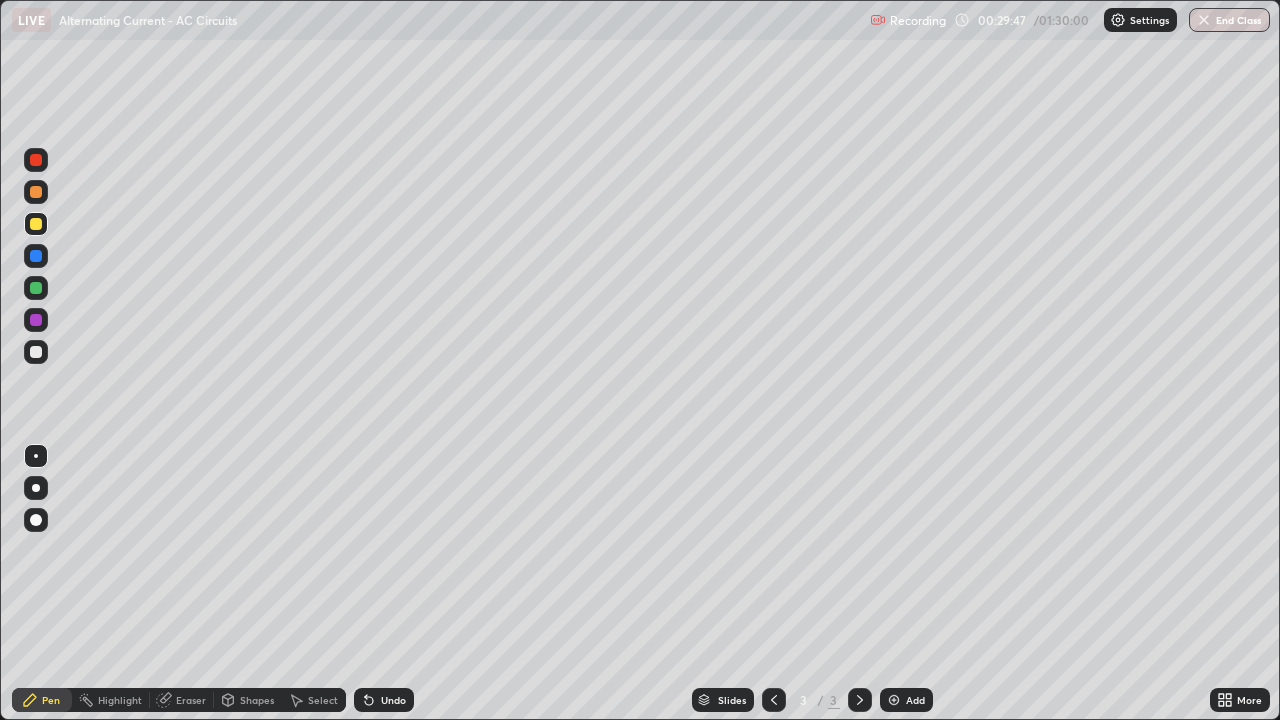 click at bounding box center [36, 352] 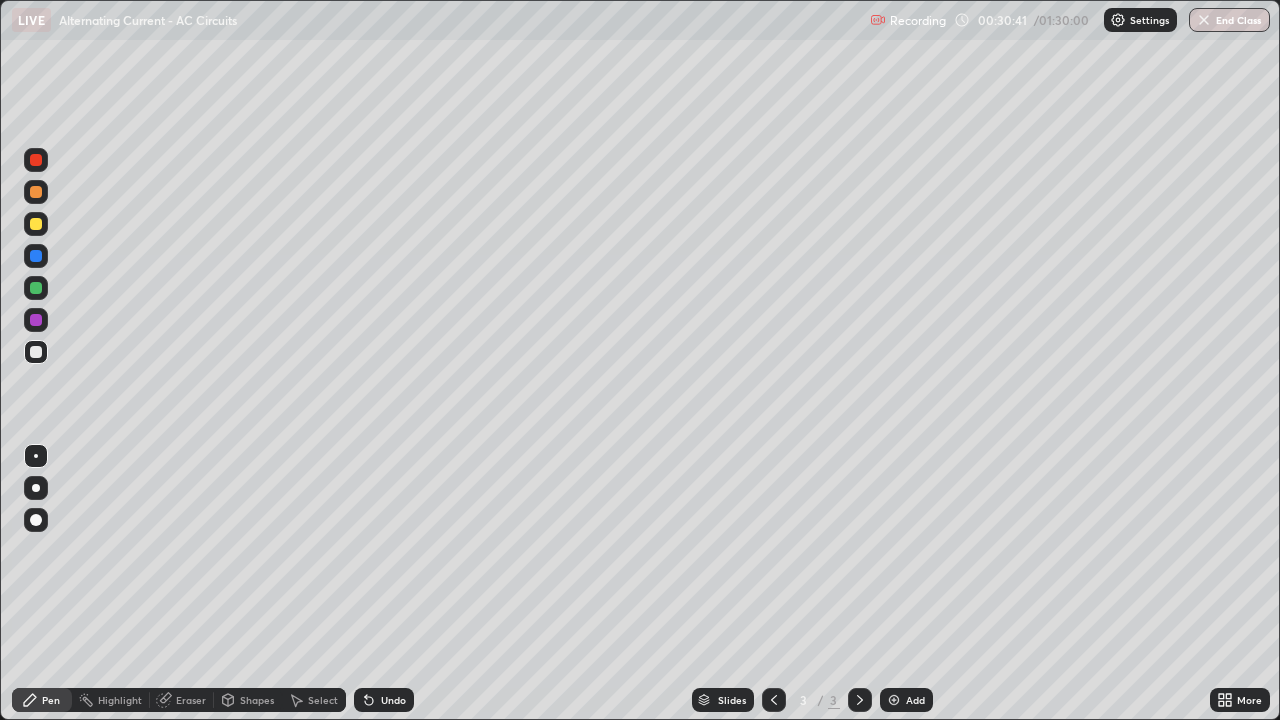 click on "Undo" at bounding box center [393, 700] 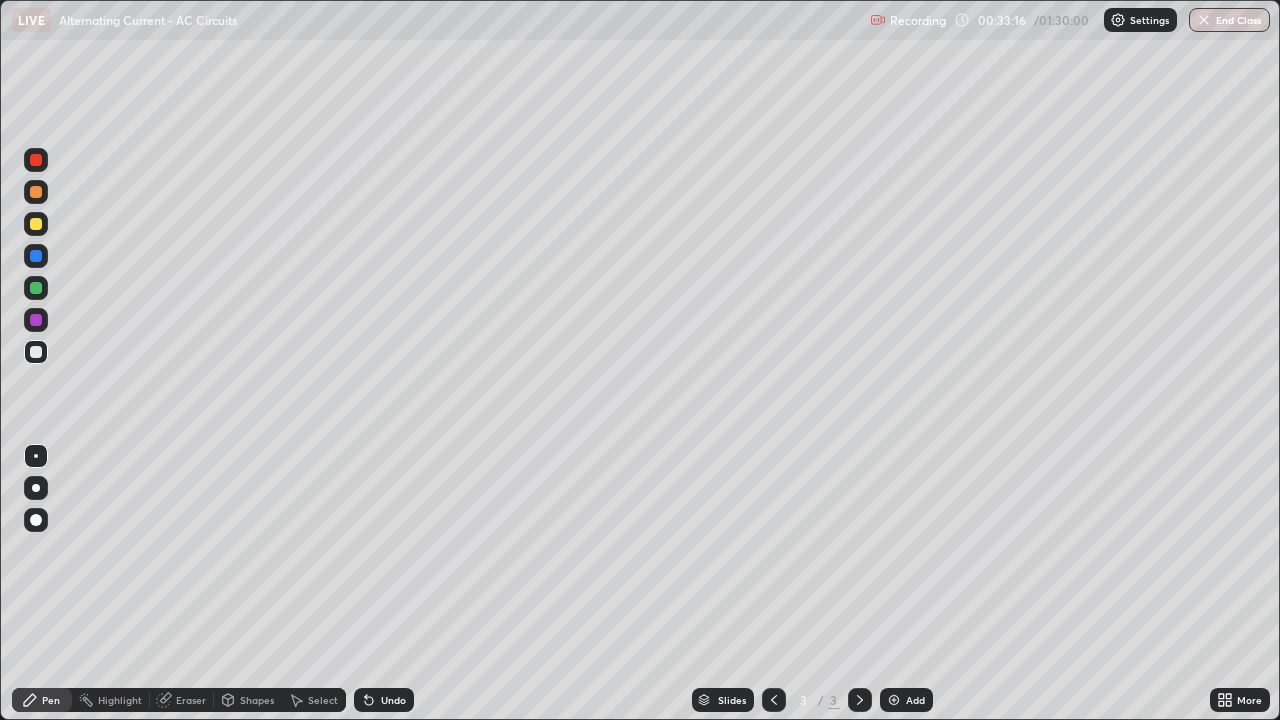 click on "Add" at bounding box center (906, 700) 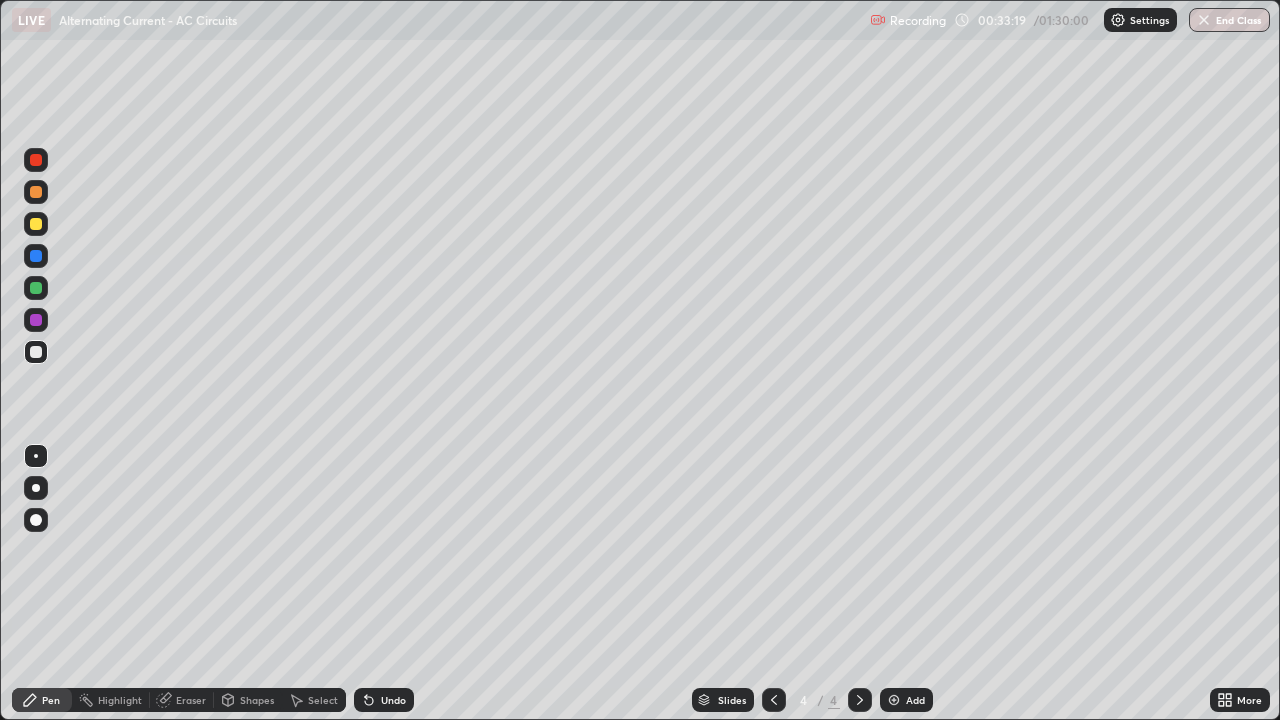 click at bounding box center [36, 224] 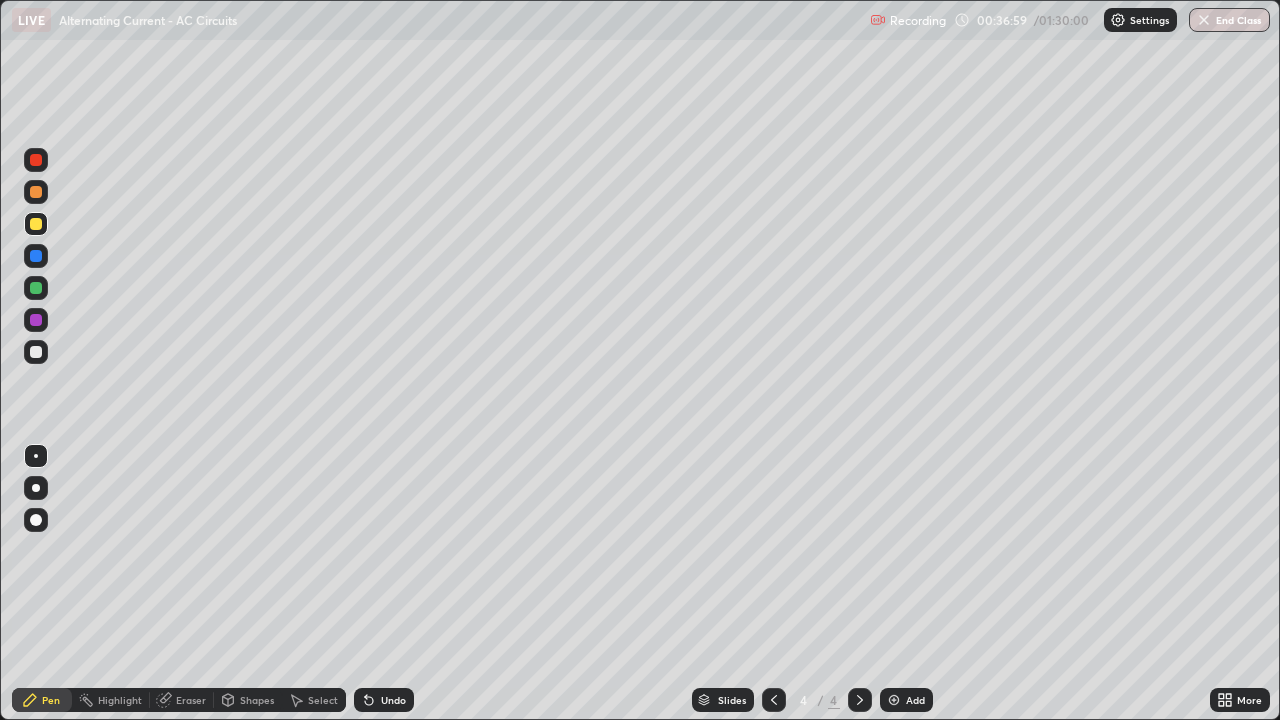 click on "Undo" at bounding box center (393, 700) 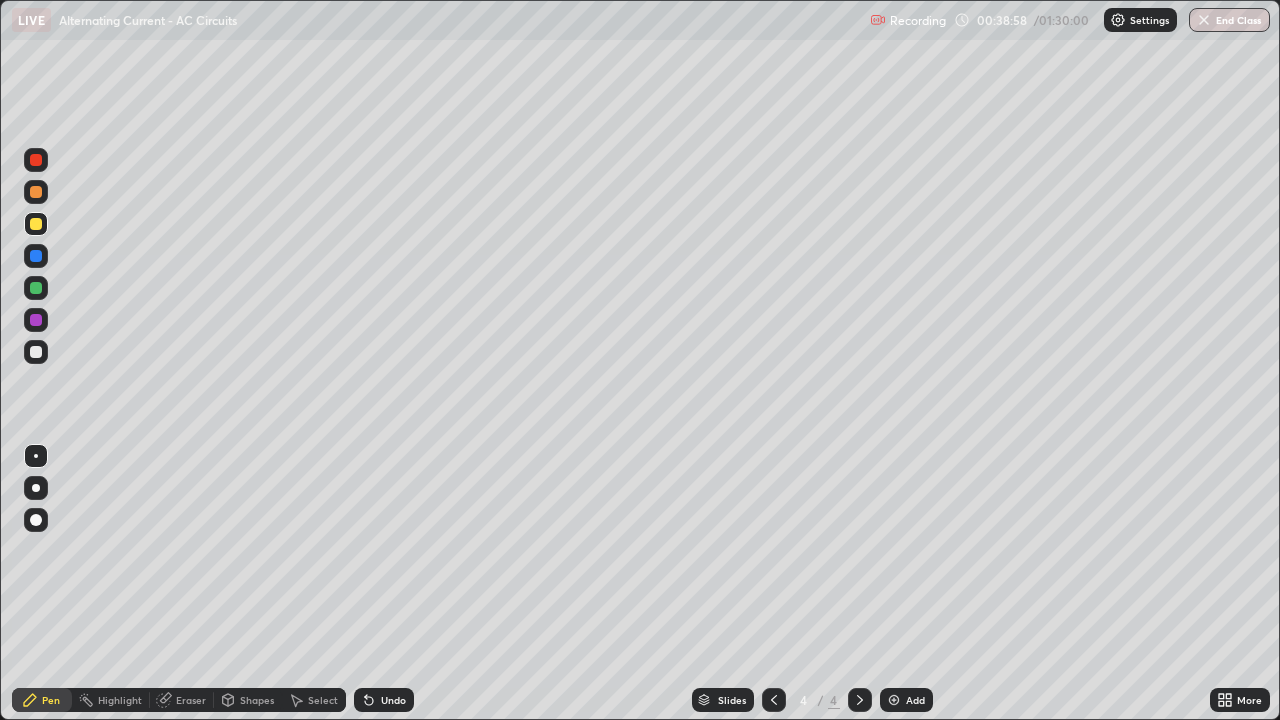 click at bounding box center (36, 352) 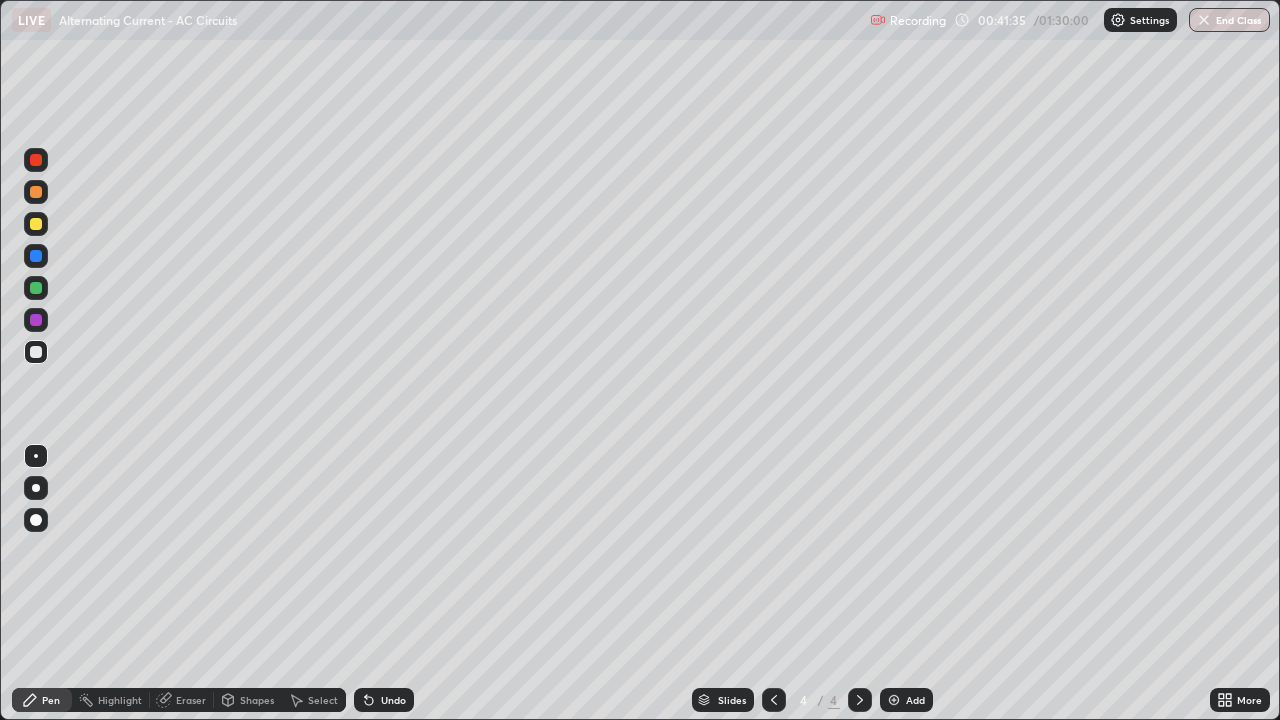 click at bounding box center [36, 288] 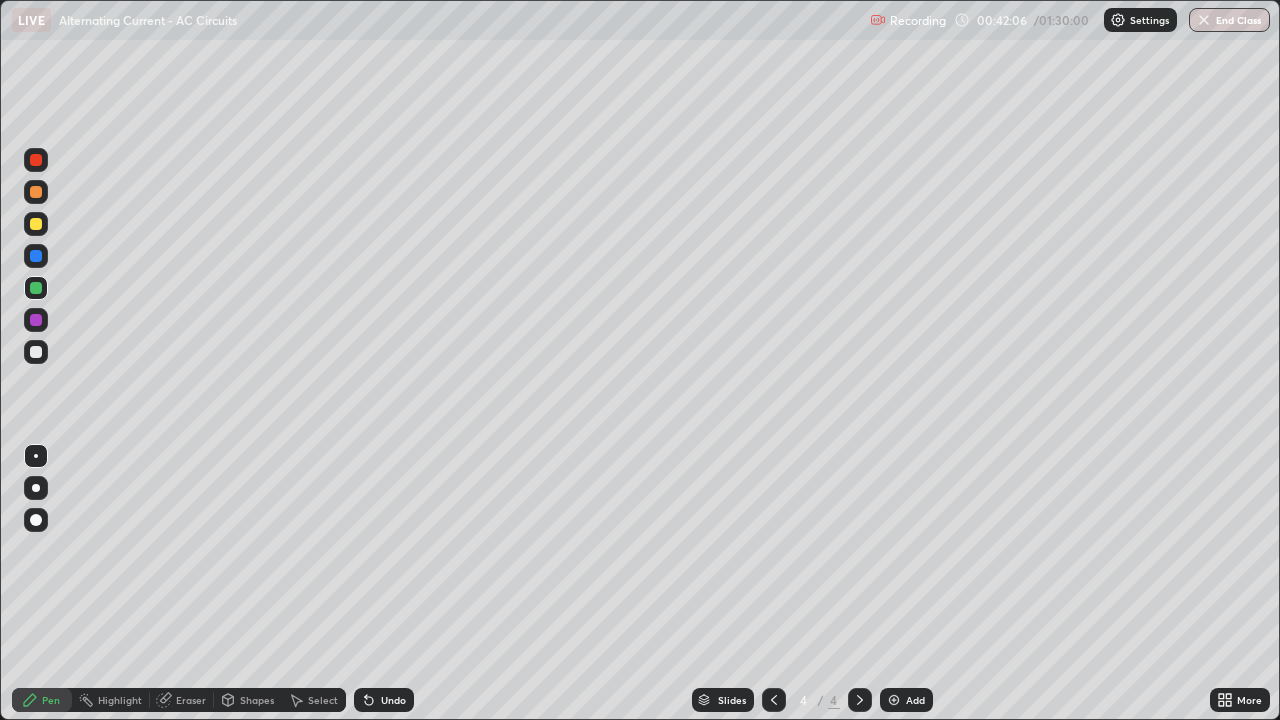 click at bounding box center [36, 352] 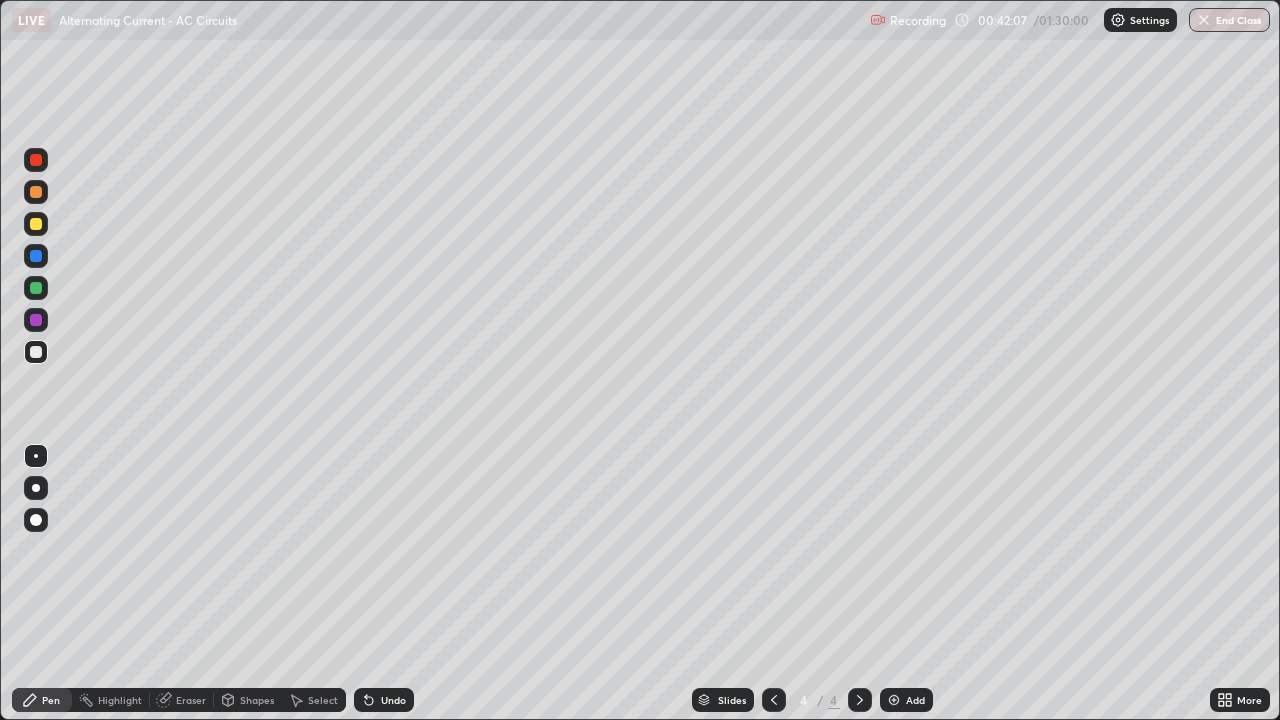 click at bounding box center [36, 224] 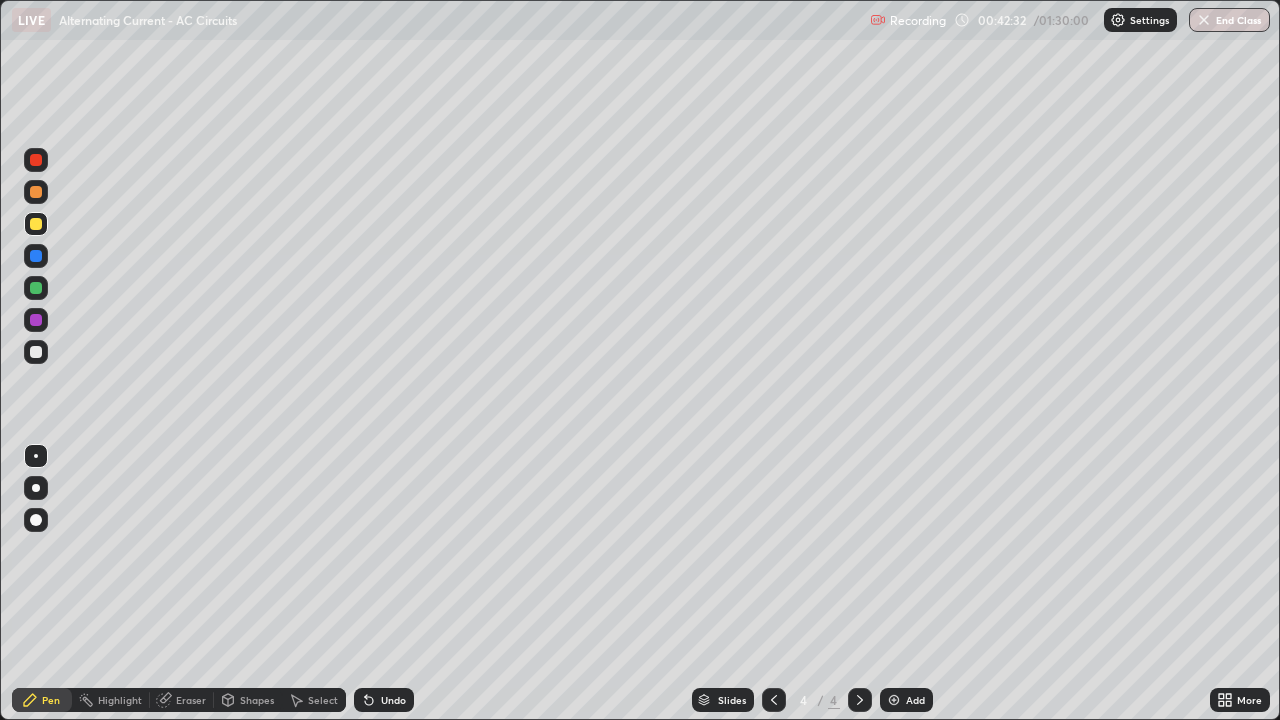 click at bounding box center (36, 256) 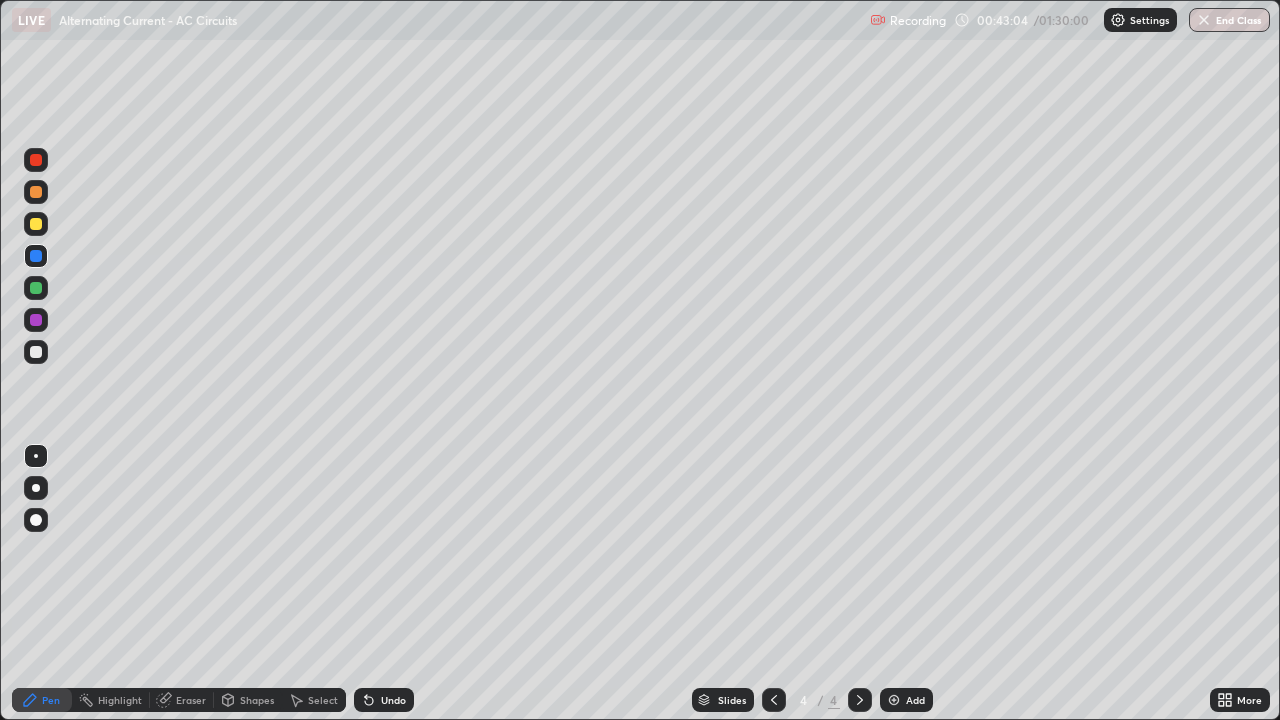 click on "Undo" at bounding box center (393, 700) 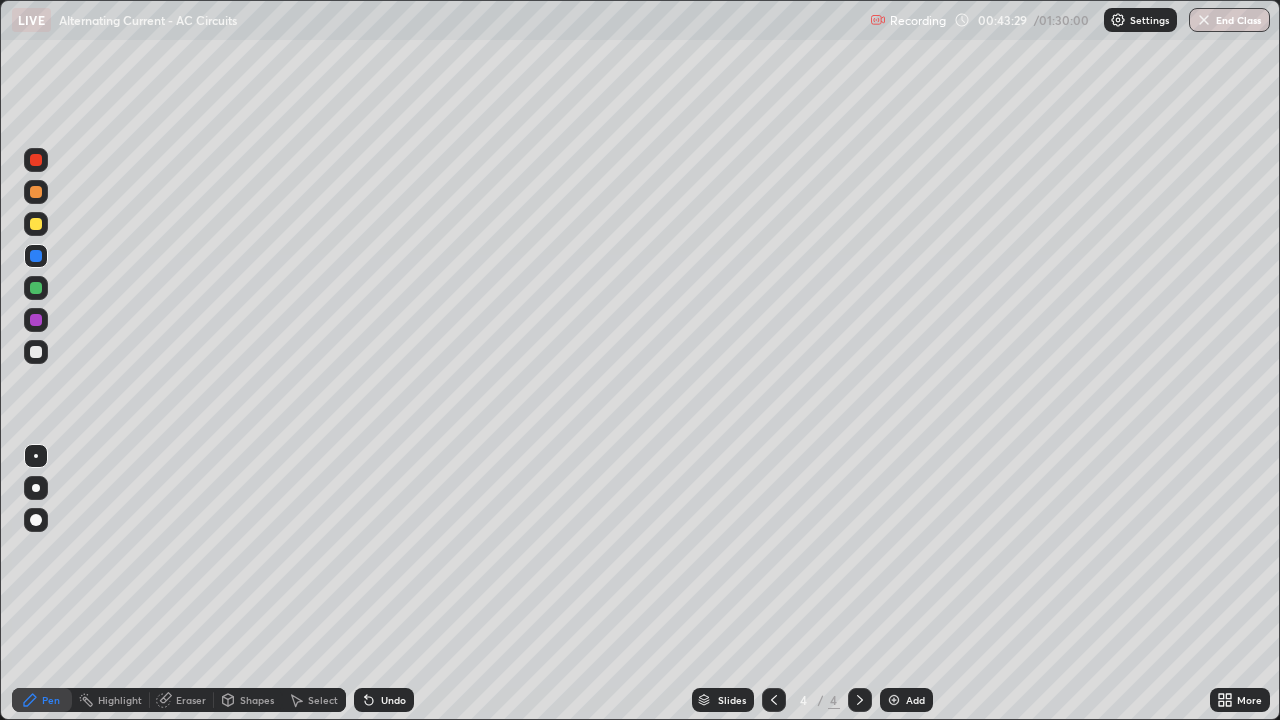 click on "Undo" at bounding box center [393, 700] 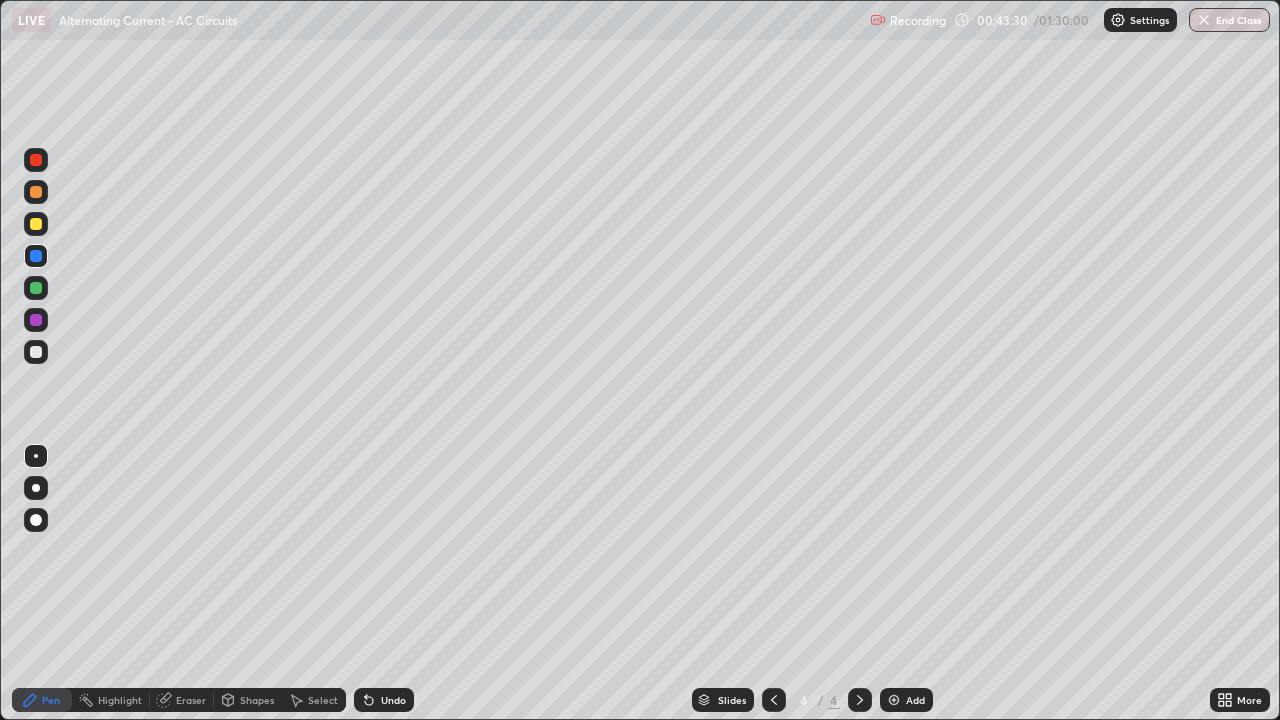 click on "Undo" at bounding box center (393, 700) 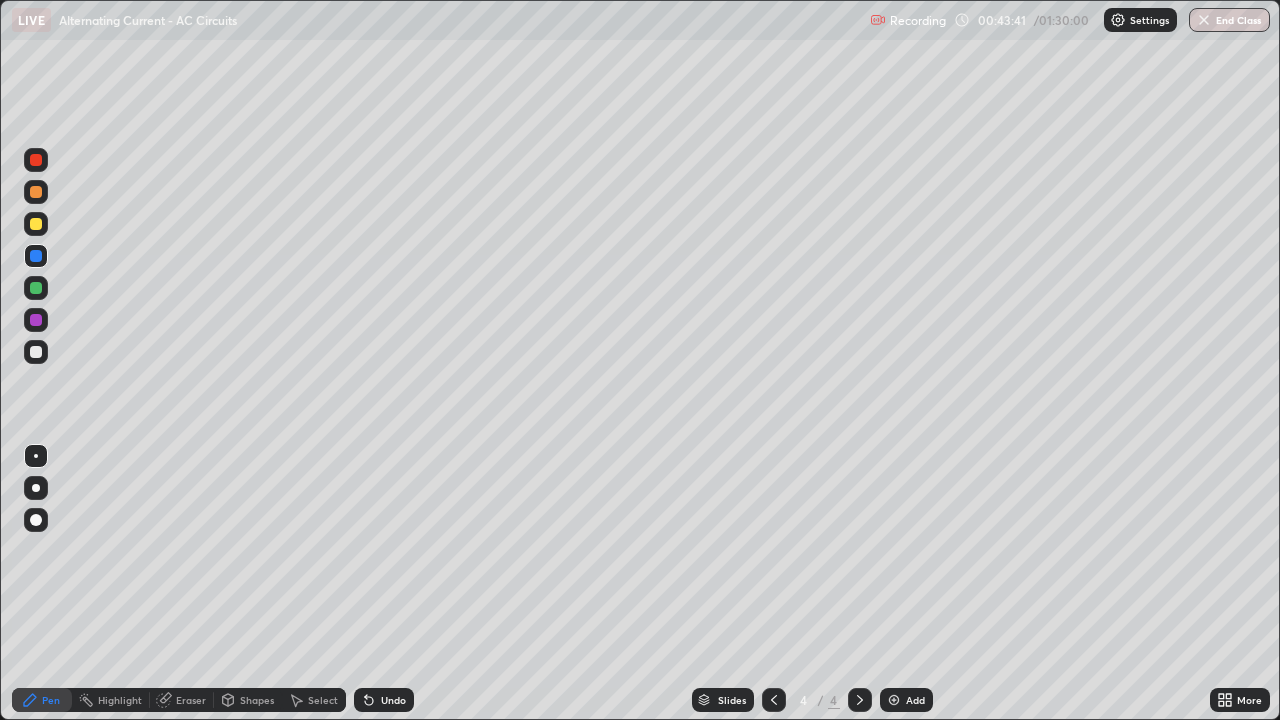 click at bounding box center [36, 224] 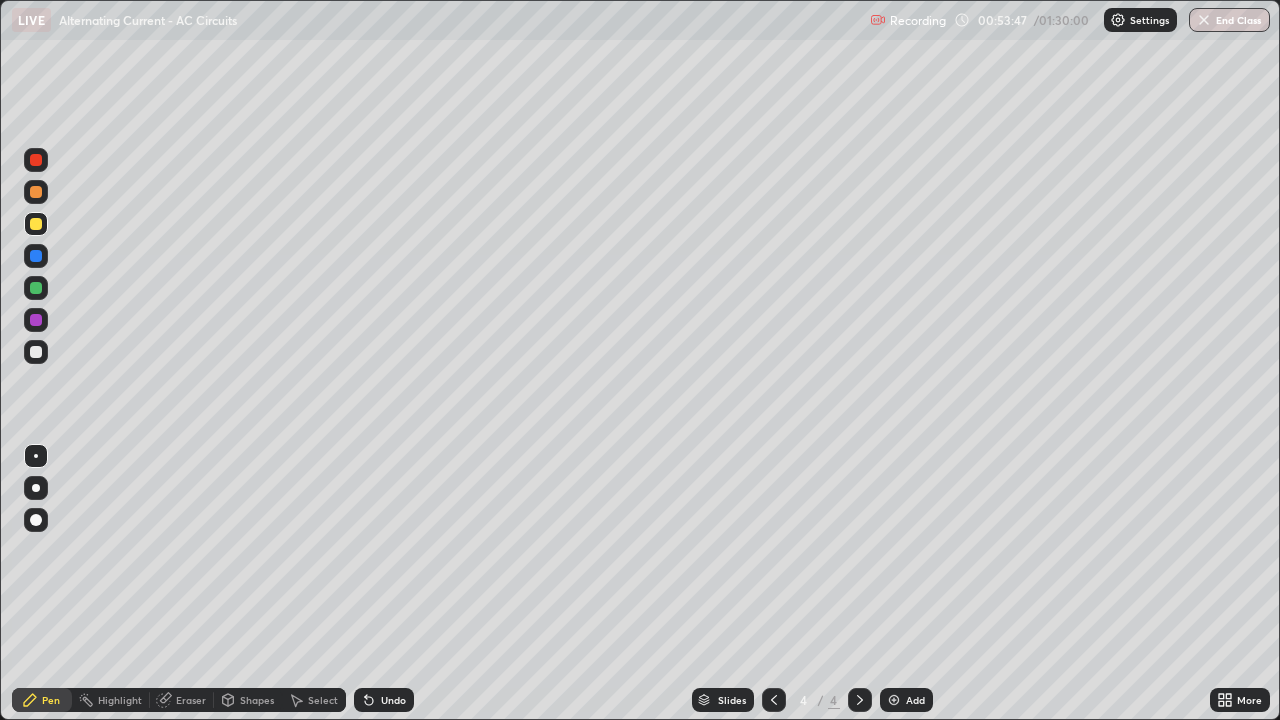 click at bounding box center [894, 700] 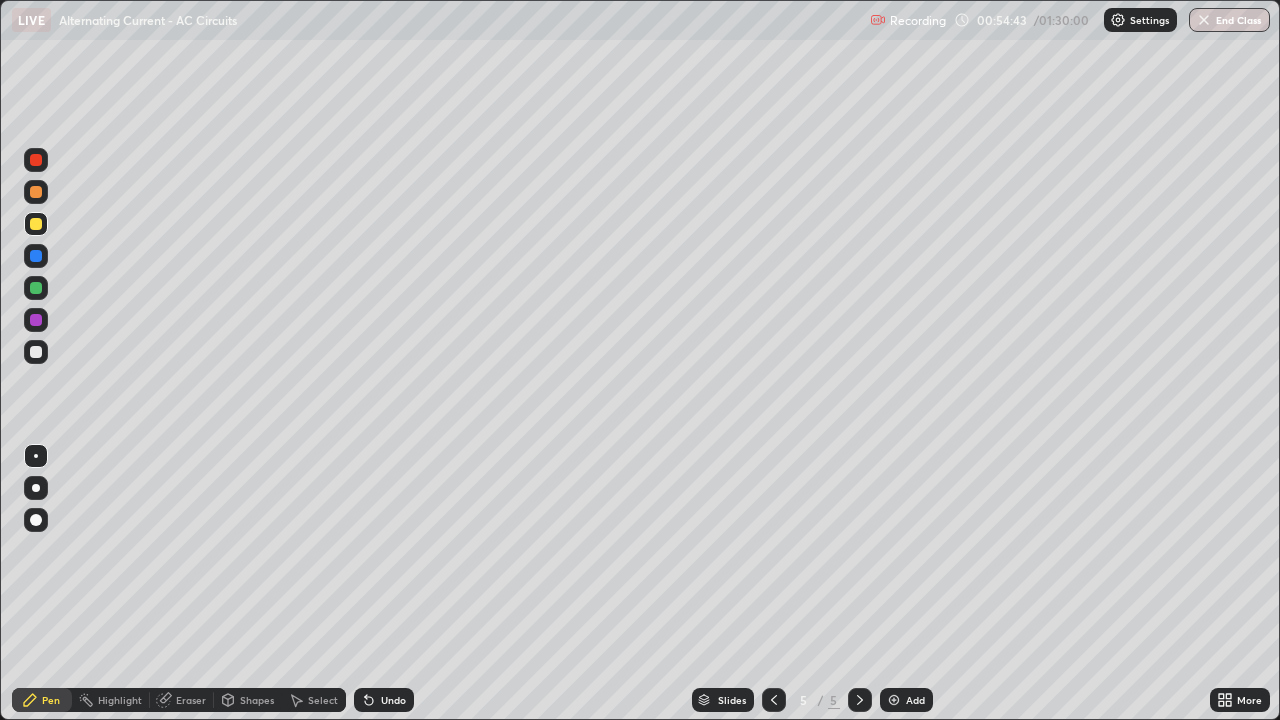 click on "Undo" at bounding box center (393, 700) 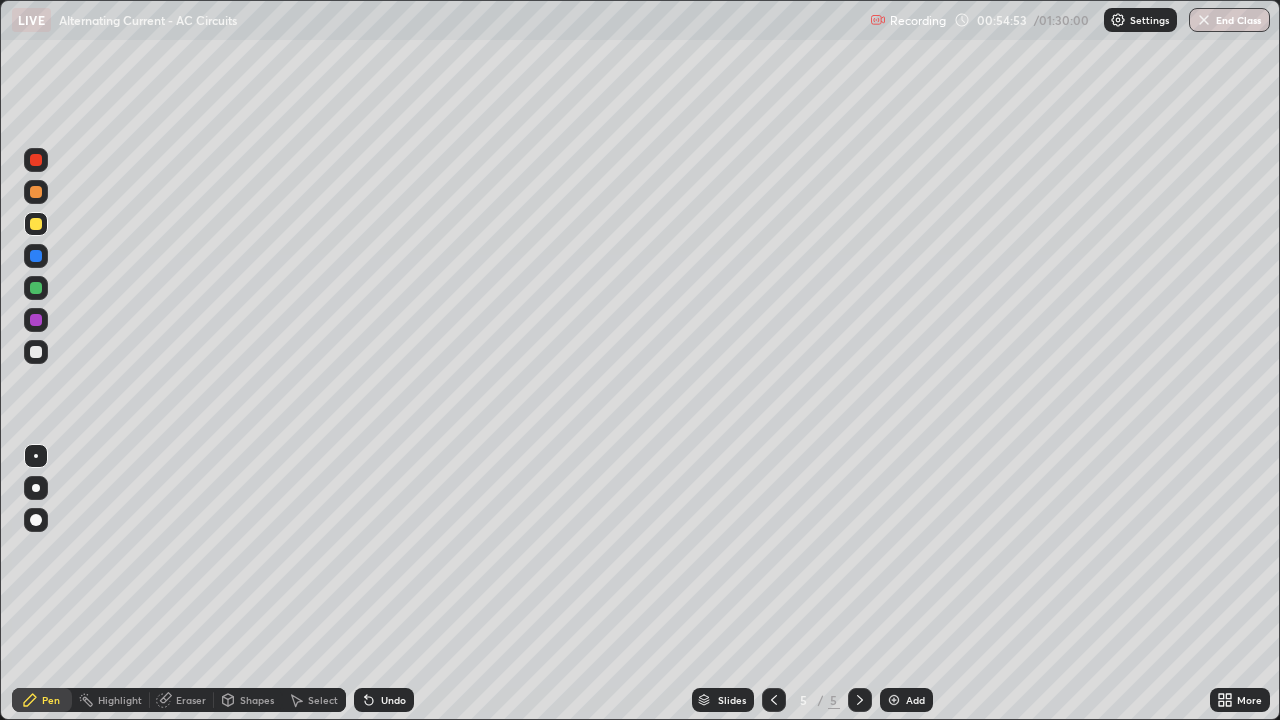 click at bounding box center (36, 288) 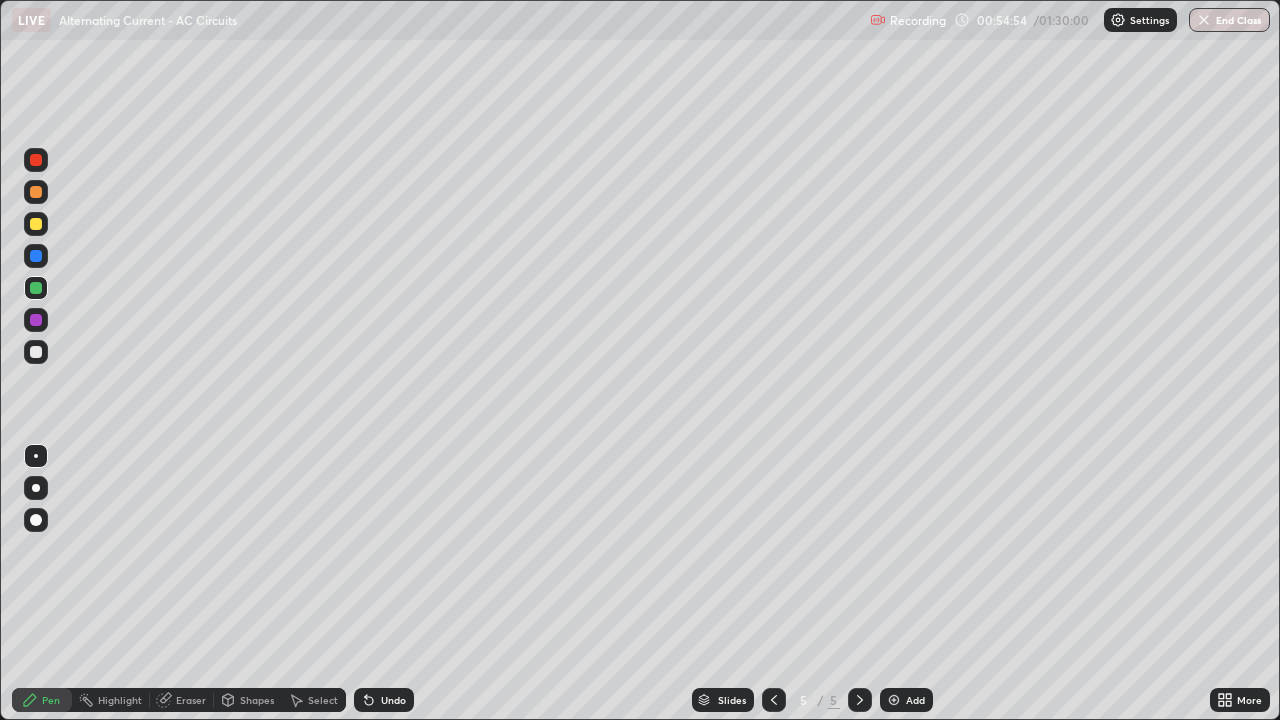 click at bounding box center (36, 352) 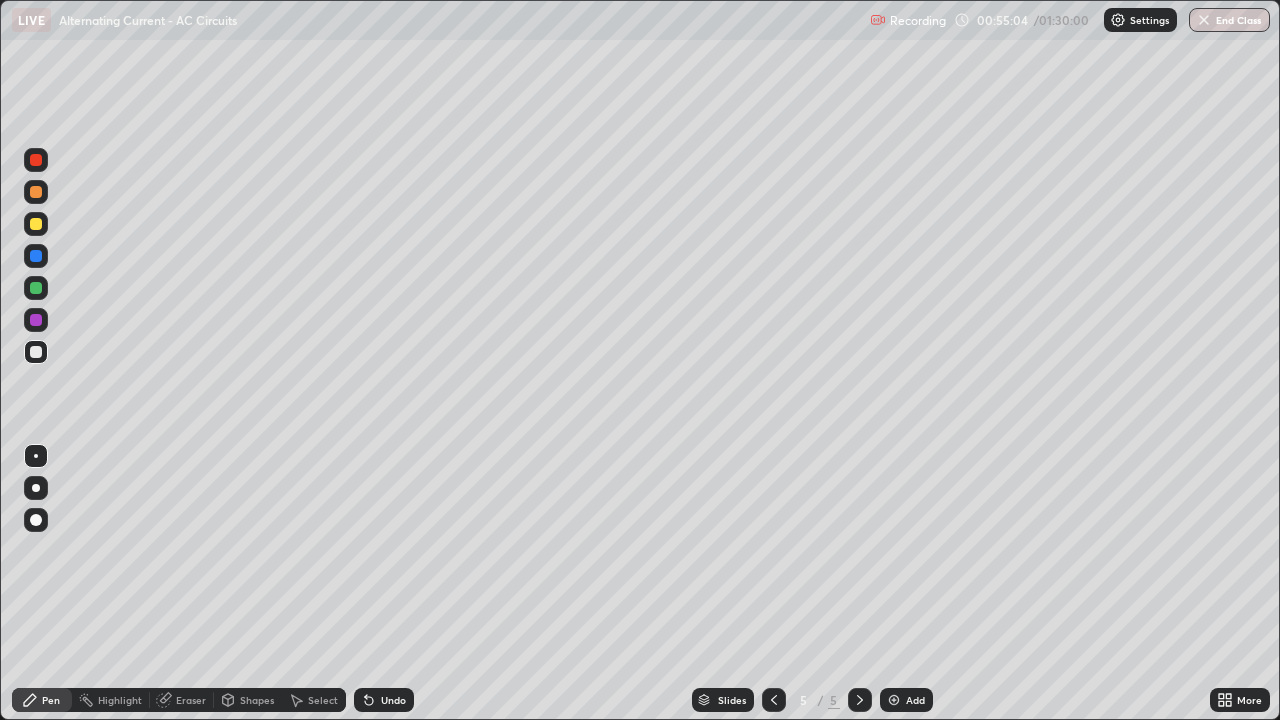 click at bounding box center [36, 256] 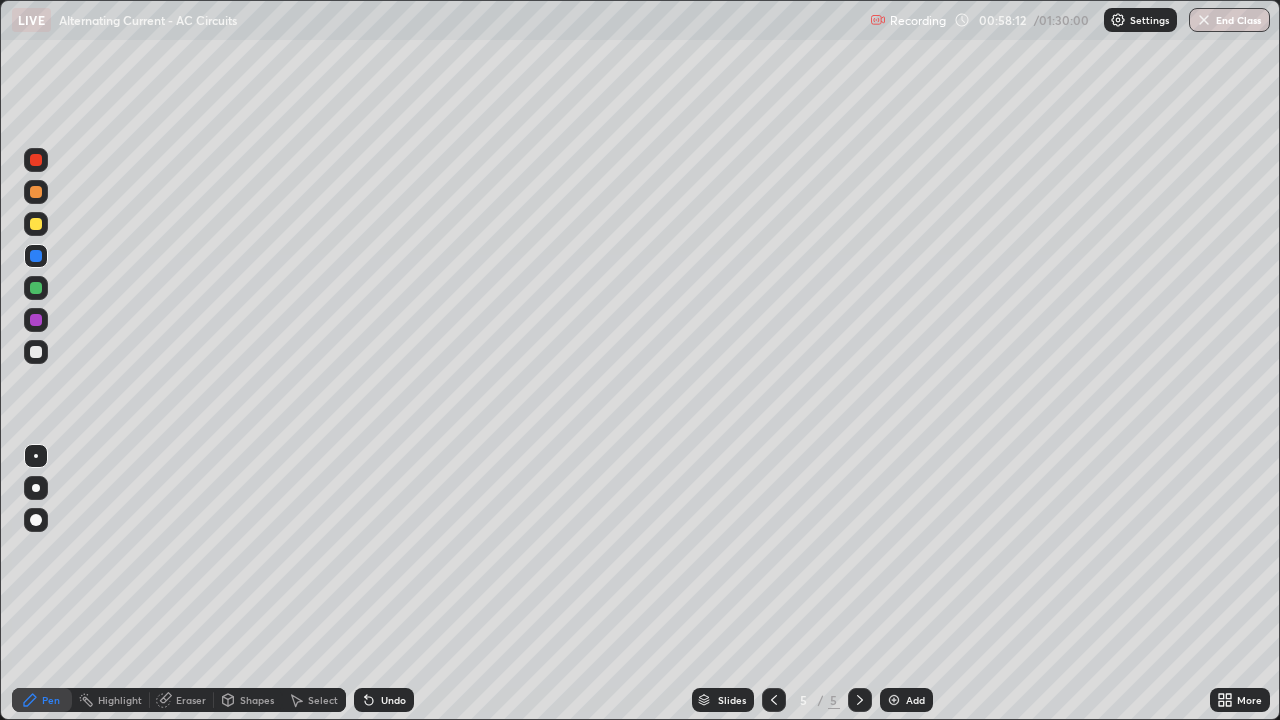 click at bounding box center (36, 352) 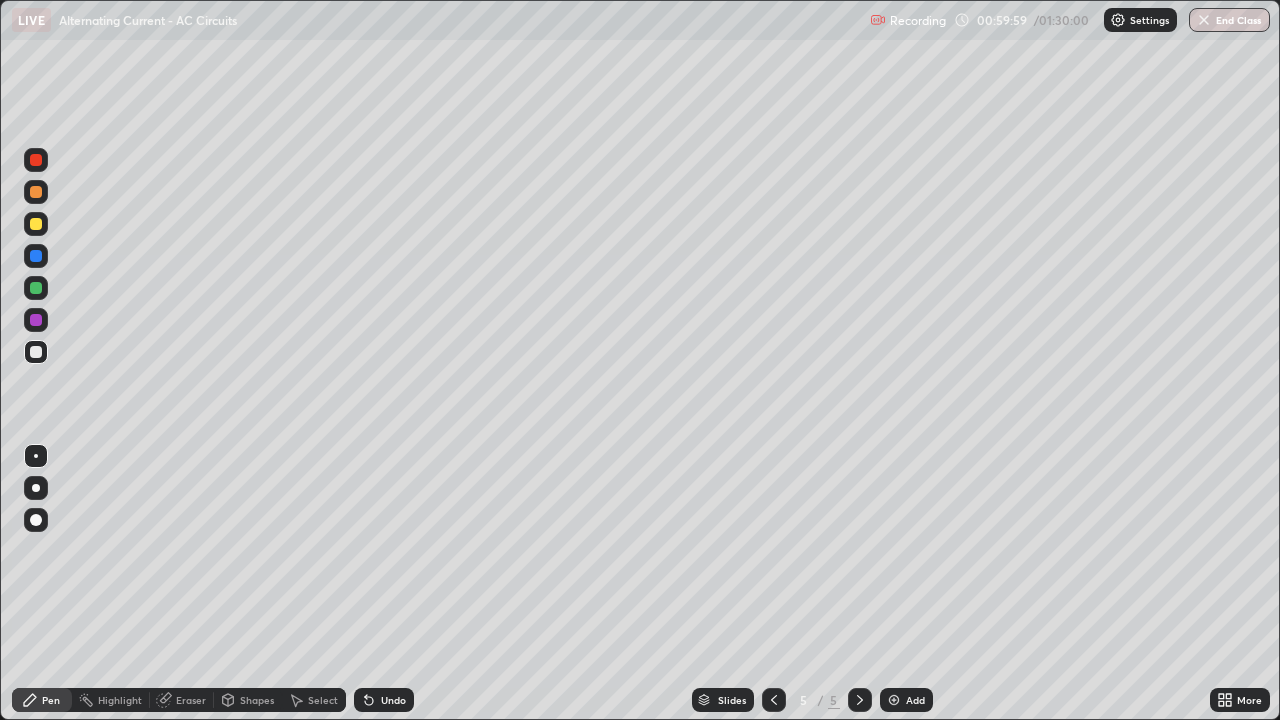 click at bounding box center (36, 288) 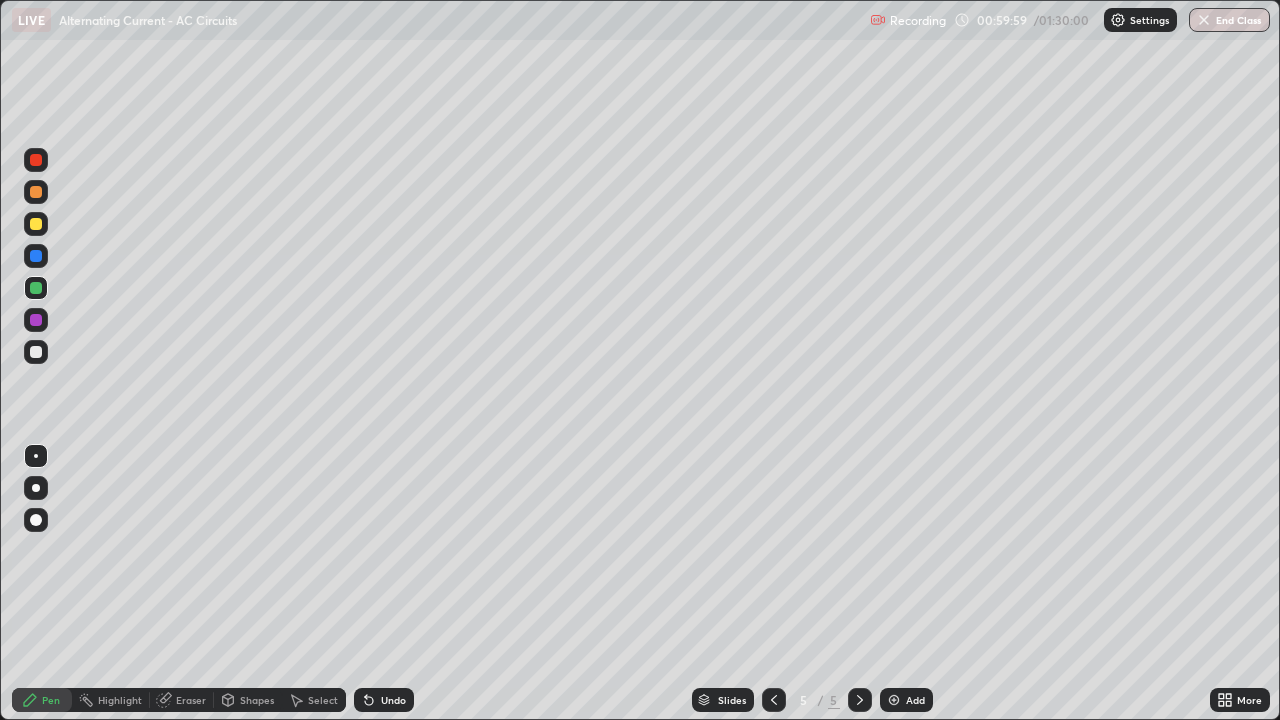 click at bounding box center [36, 320] 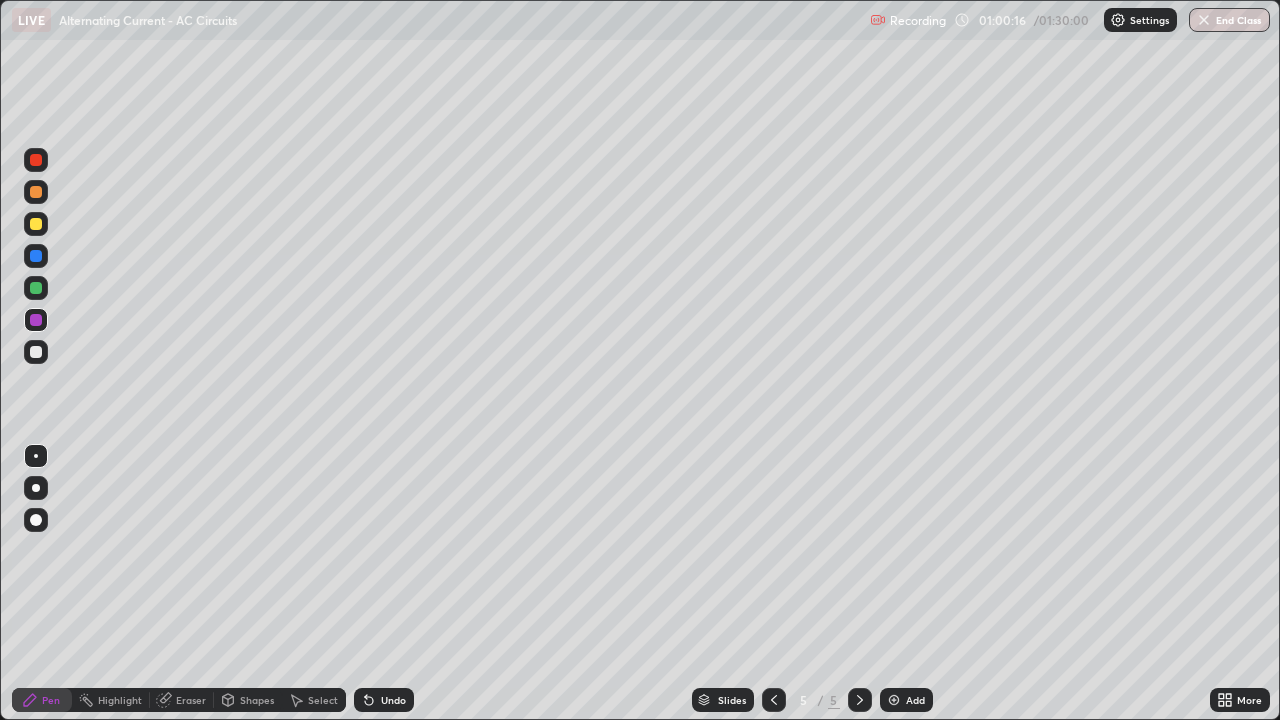 click at bounding box center [36, 352] 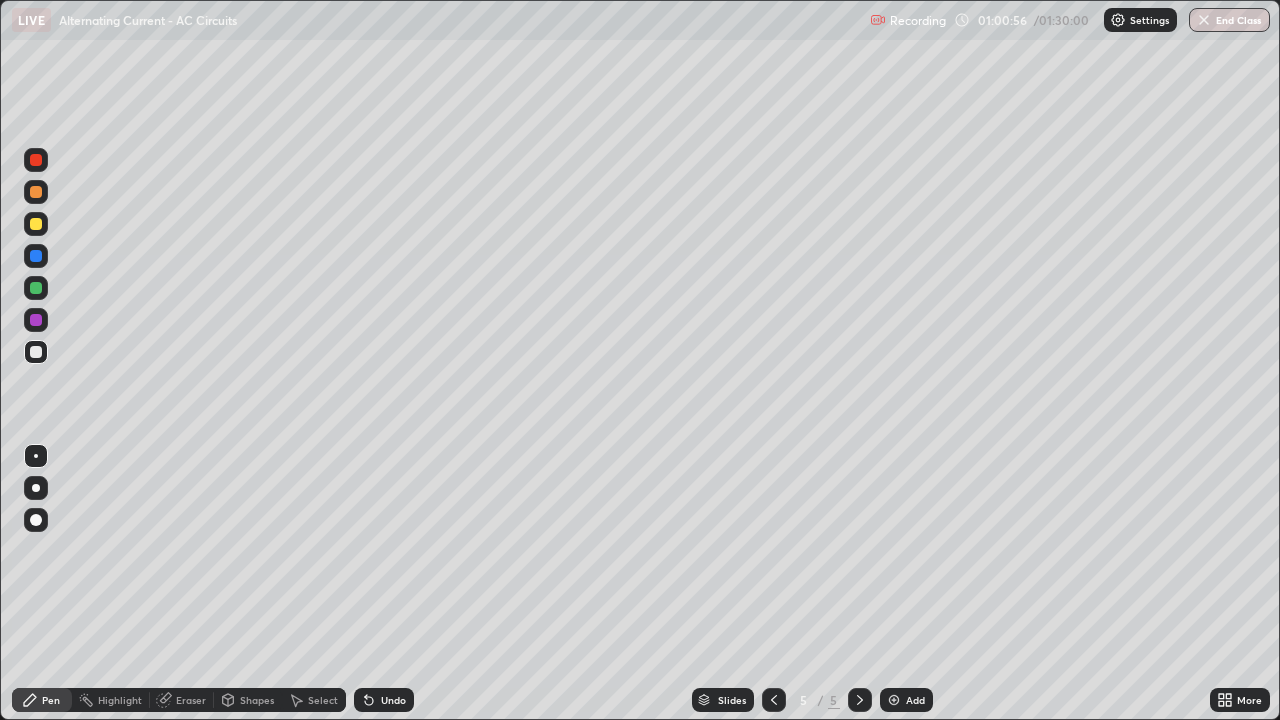 click at bounding box center [36, 224] 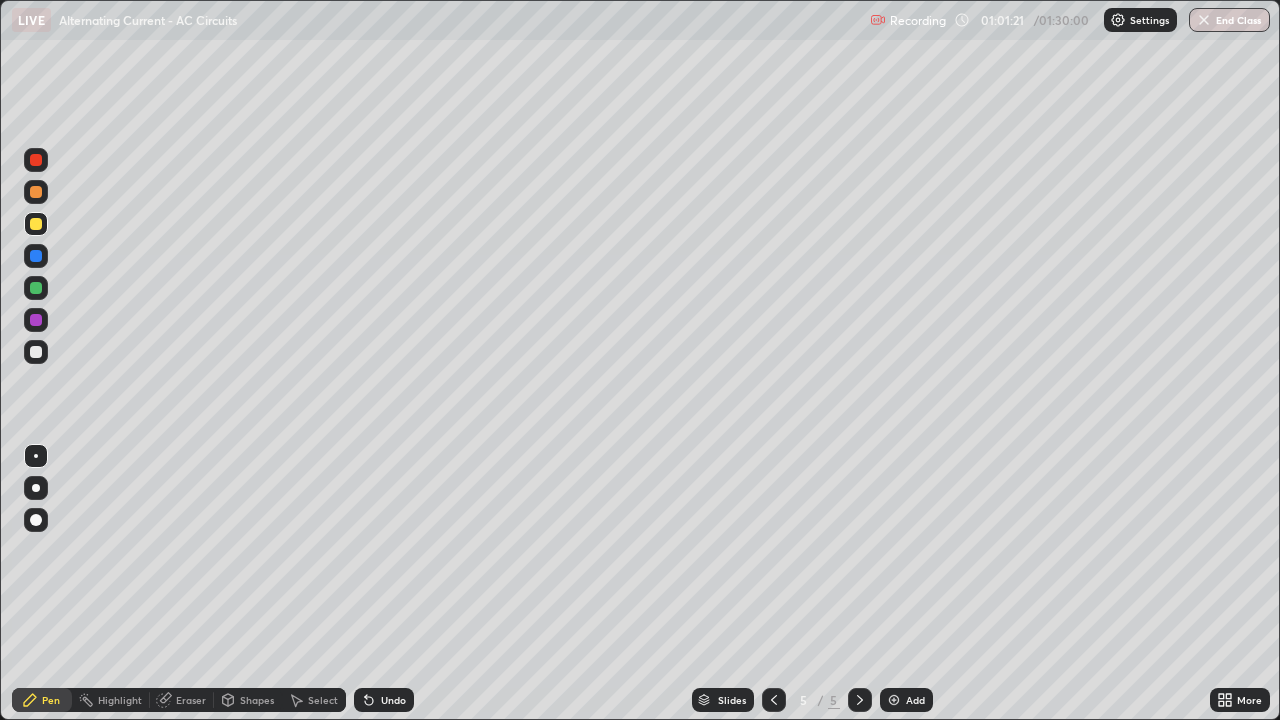 click on "Eraser" at bounding box center [191, 700] 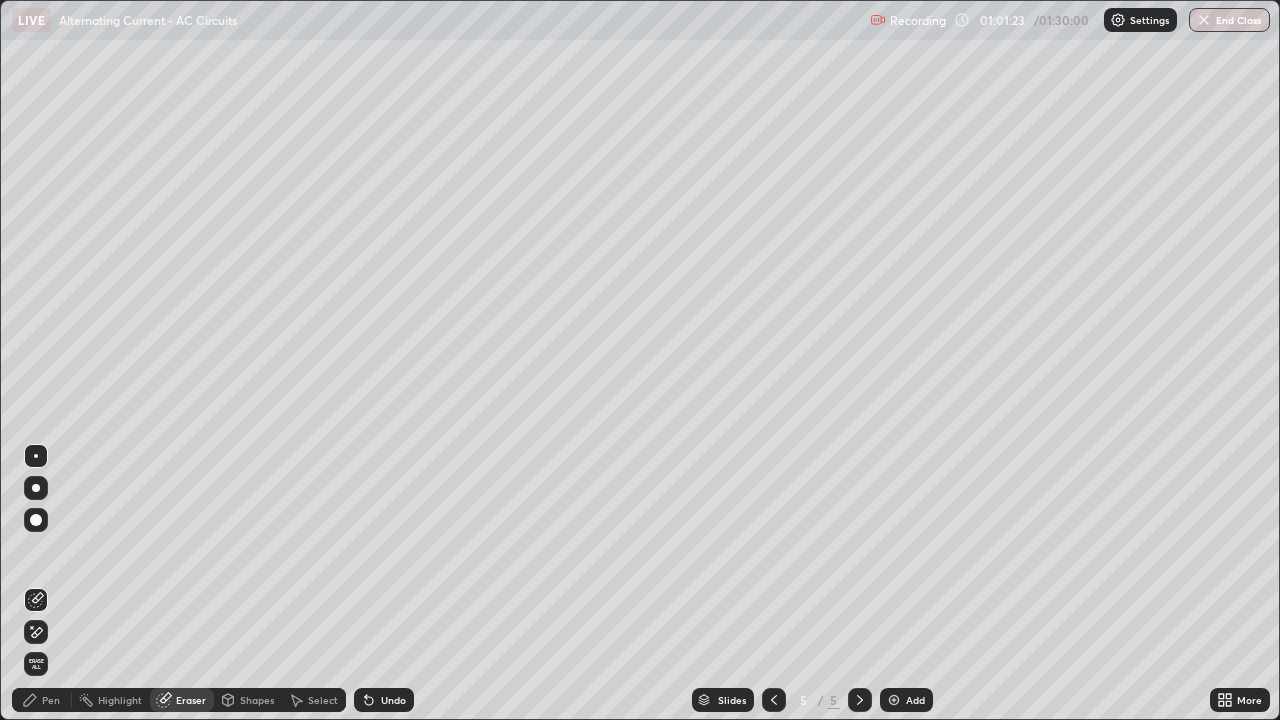 click 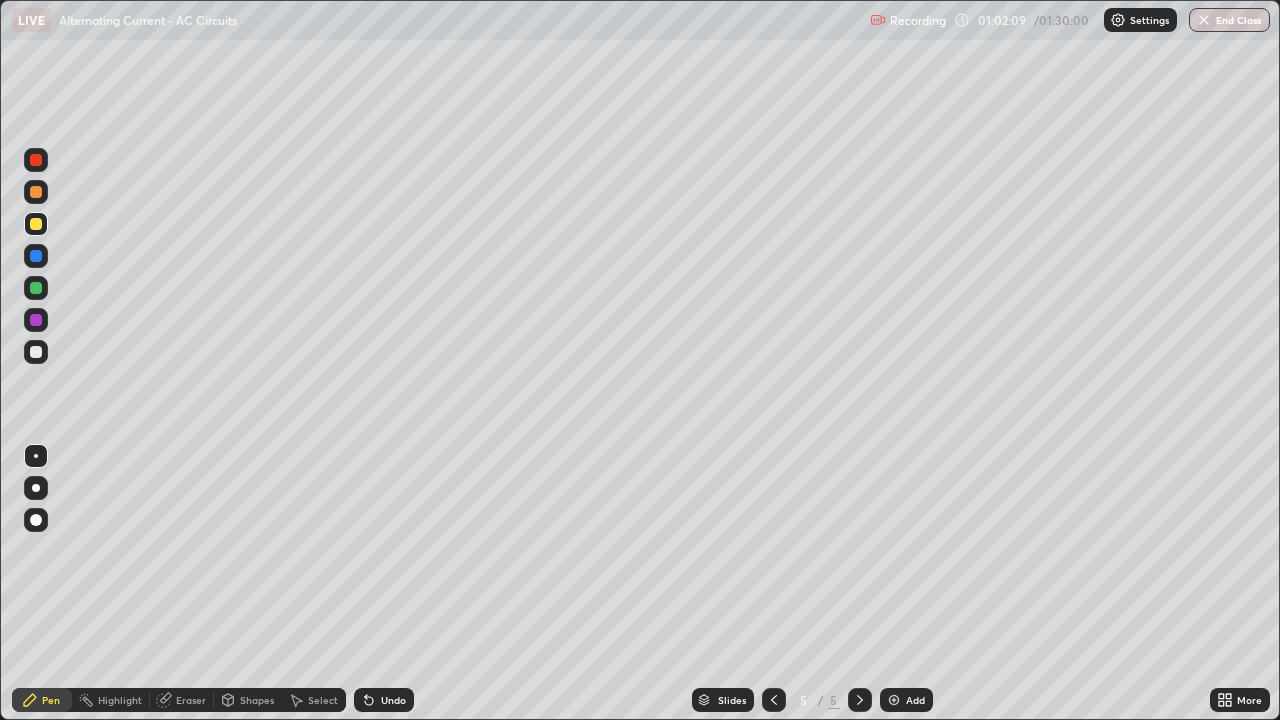 click at bounding box center [36, 352] 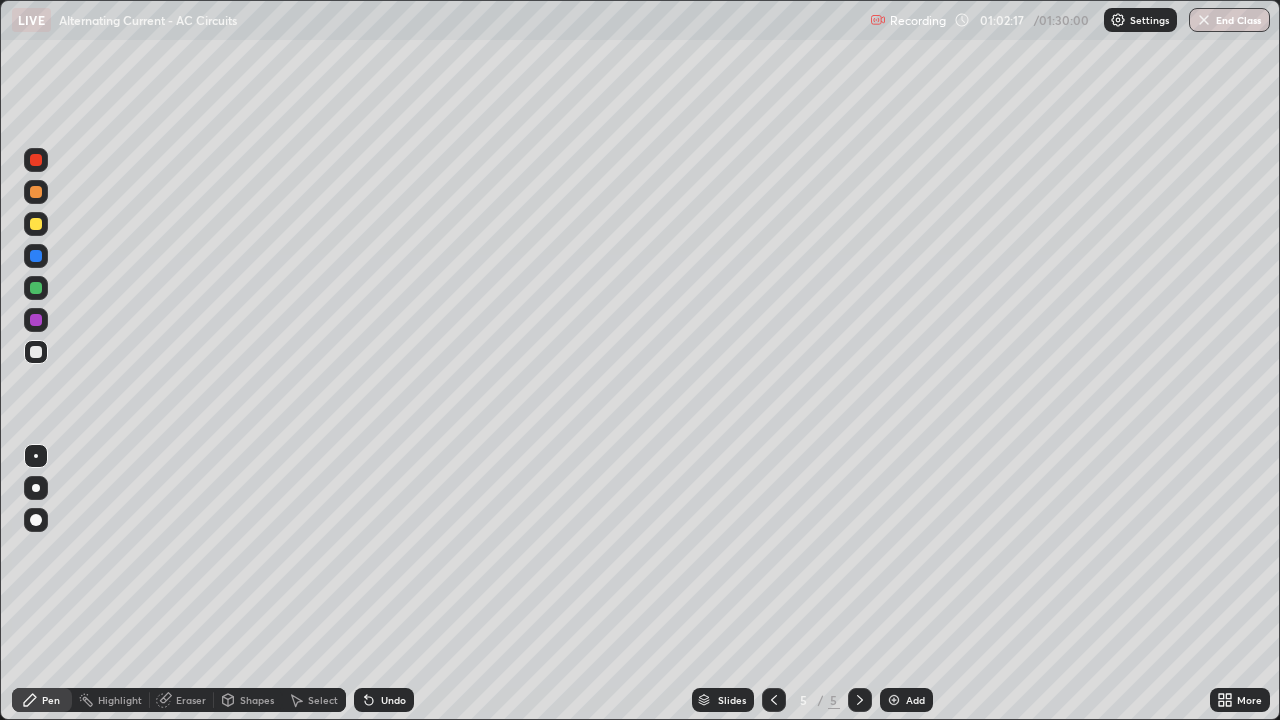 click at bounding box center (36, 256) 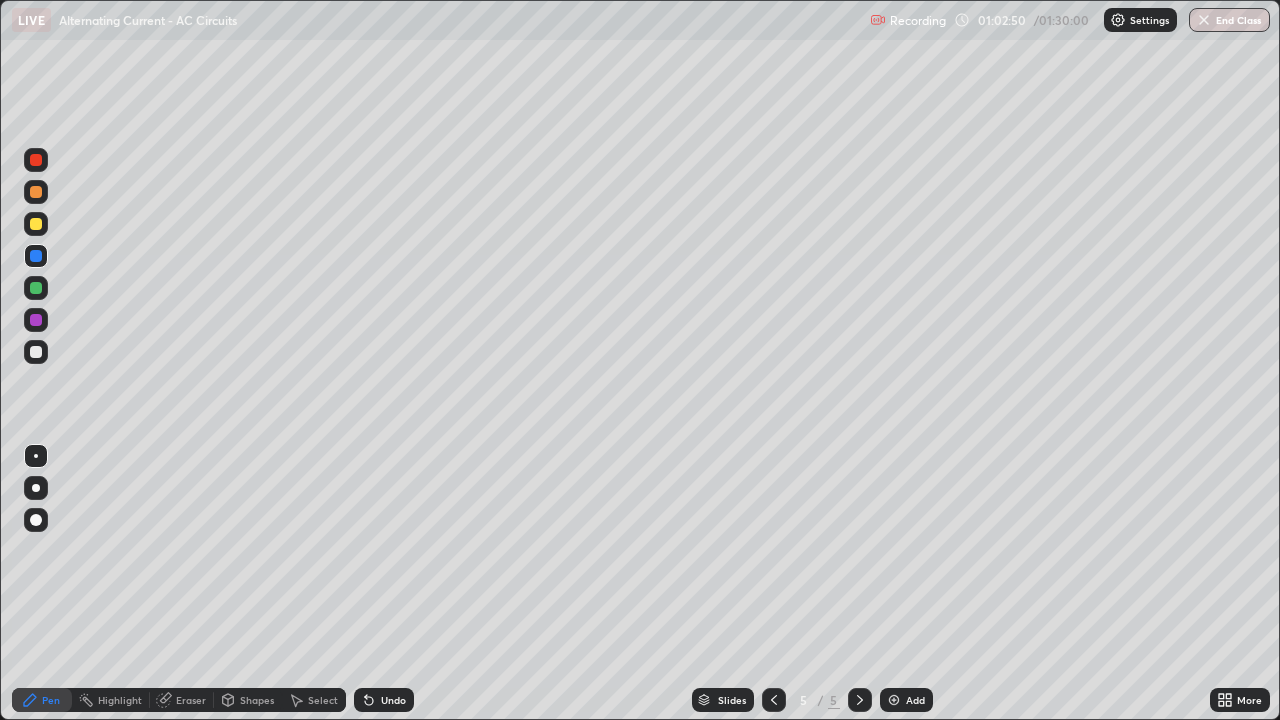 click at bounding box center [36, 352] 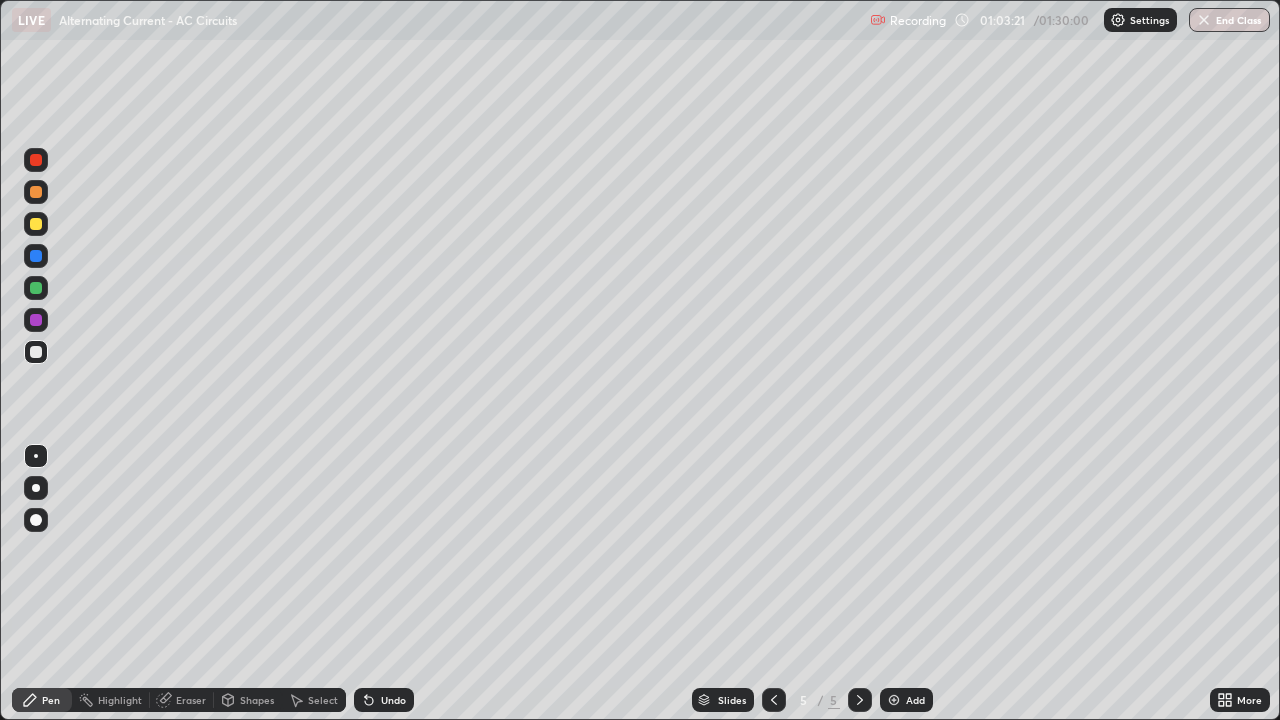 click on "Undo" at bounding box center [393, 700] 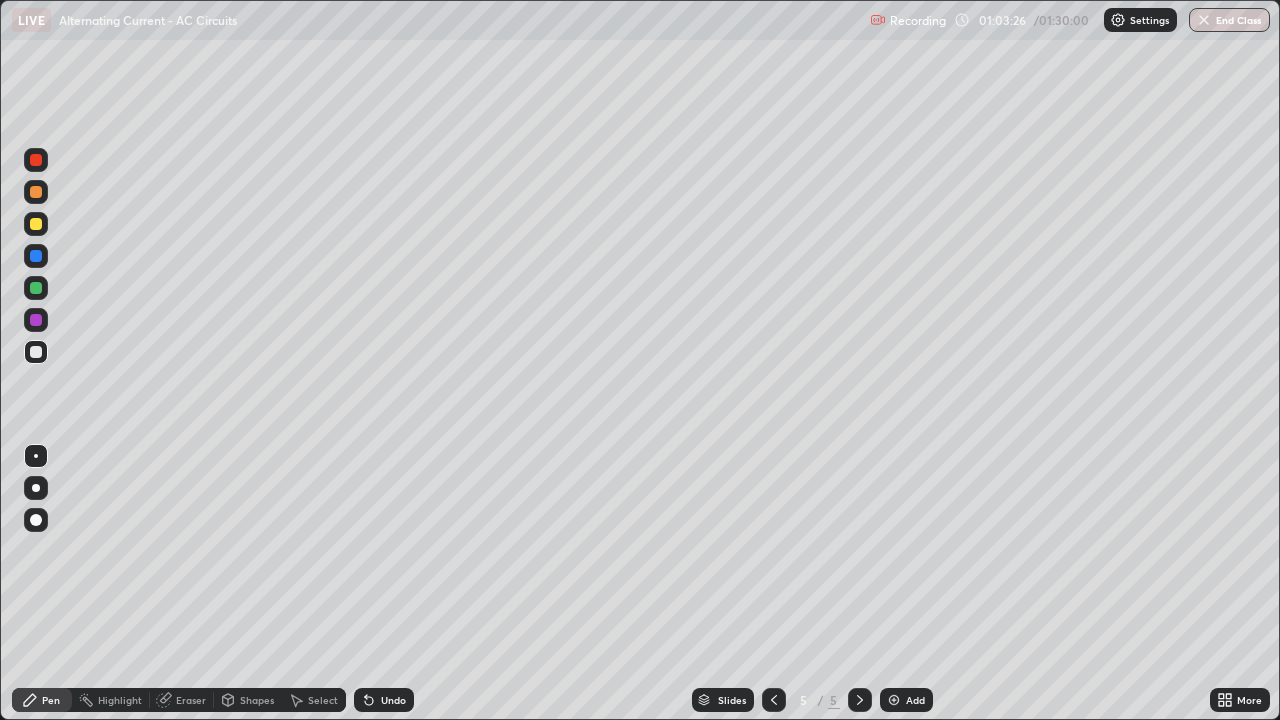 click on "Undo" at bounding box center (384, 700) 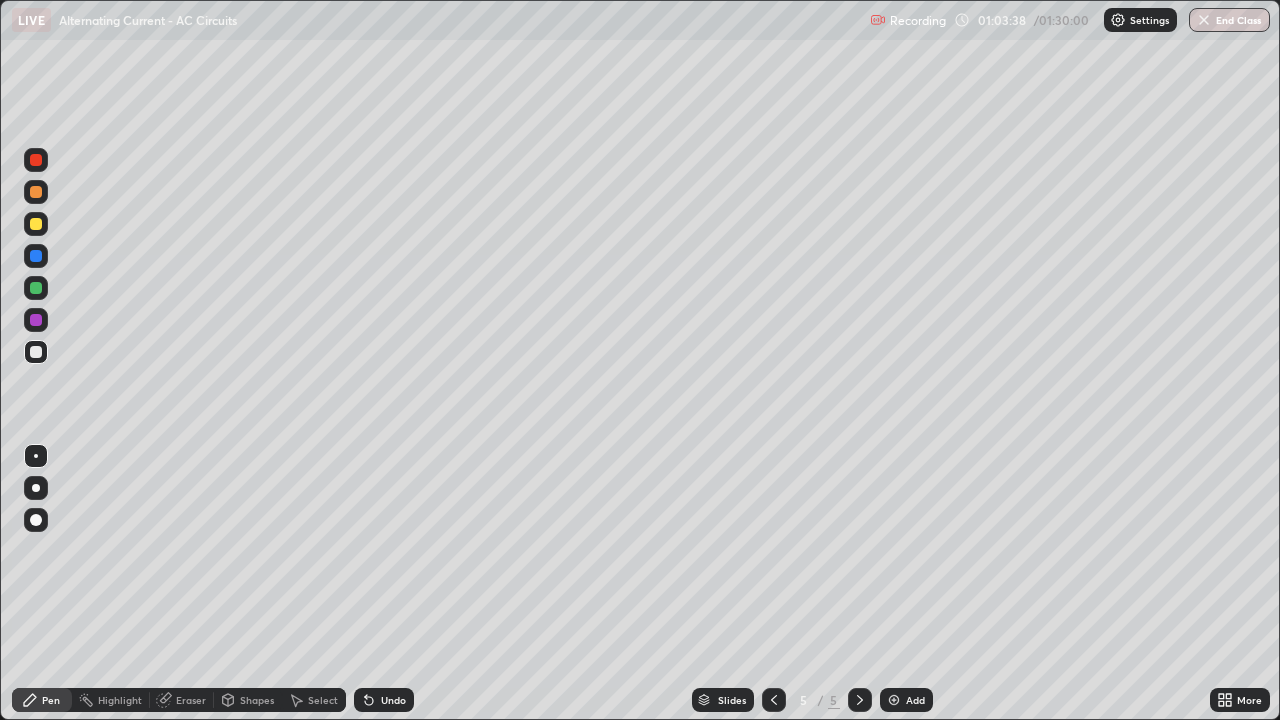 click at bounding box center [36, 224] 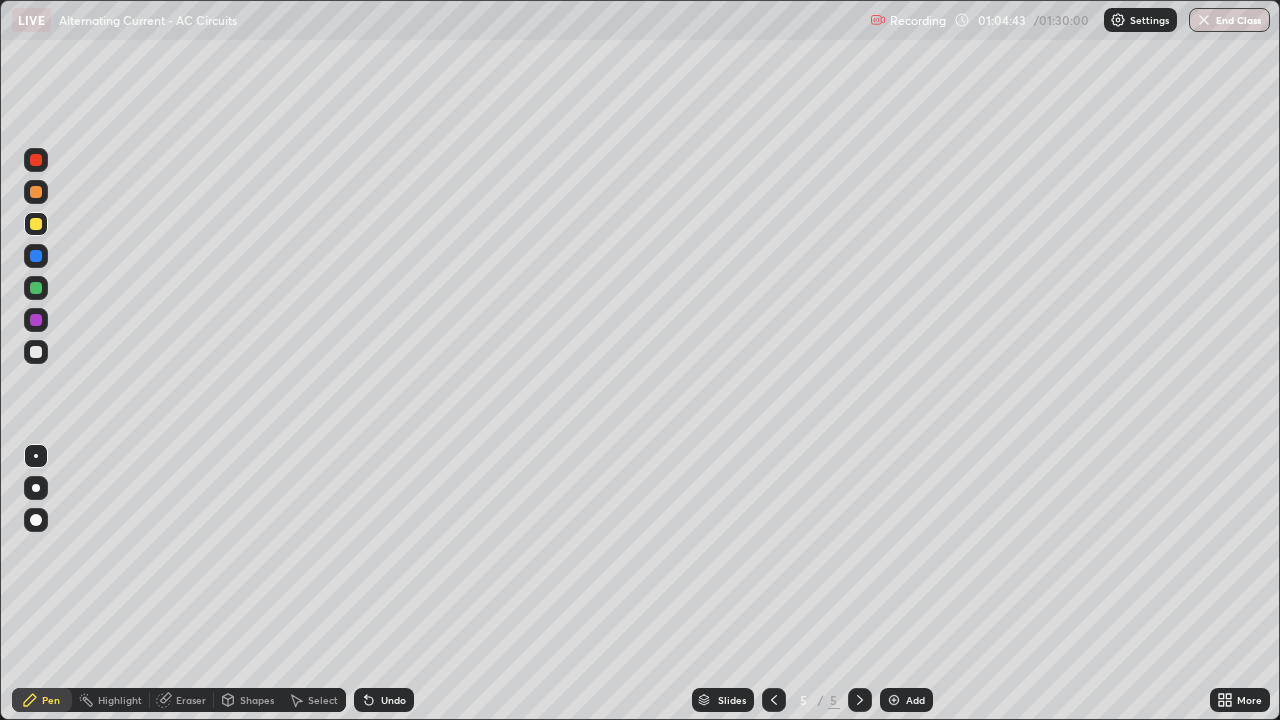 click at bounding box center (36, 352) 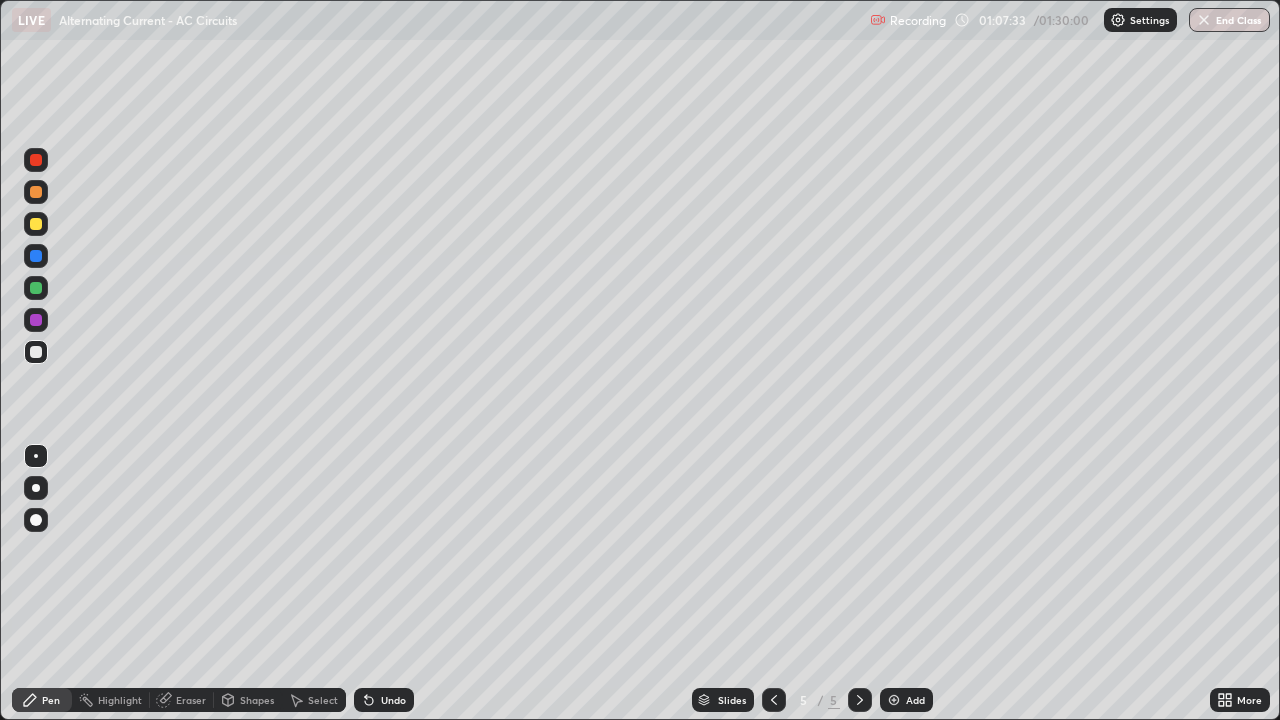 click at bounding box center (36, 224) 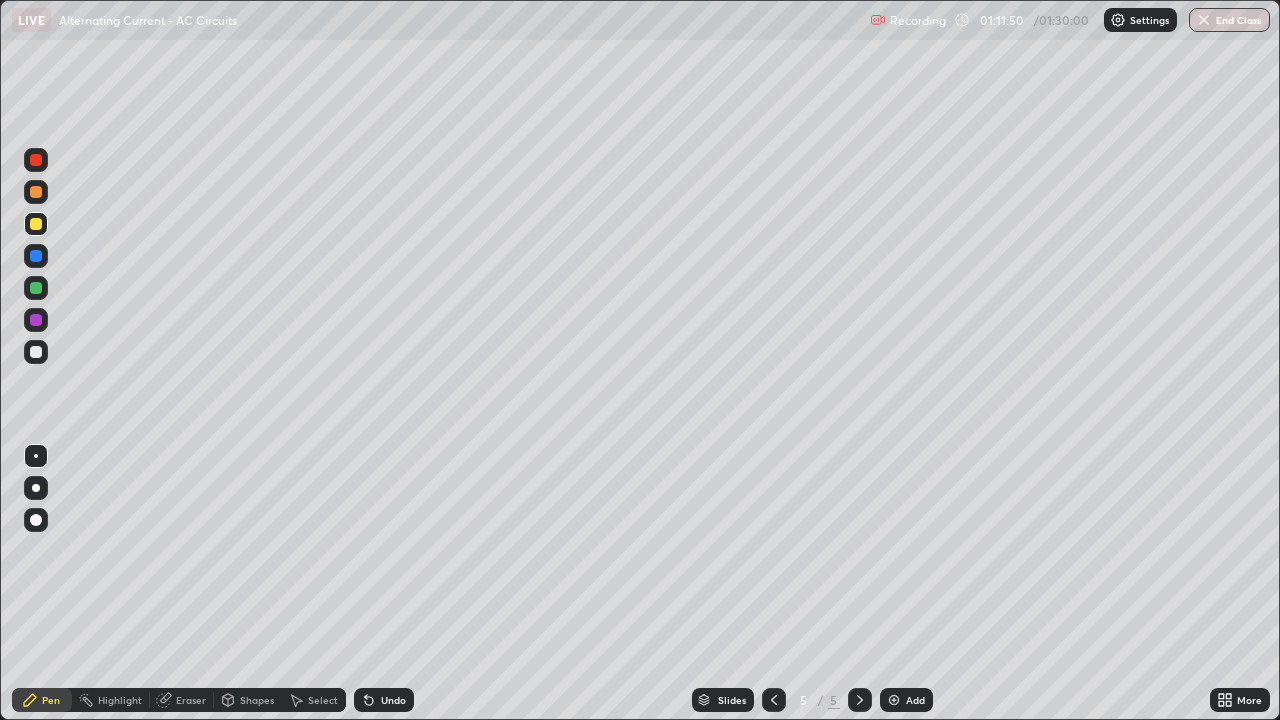 click at bounding box center [36, 224] 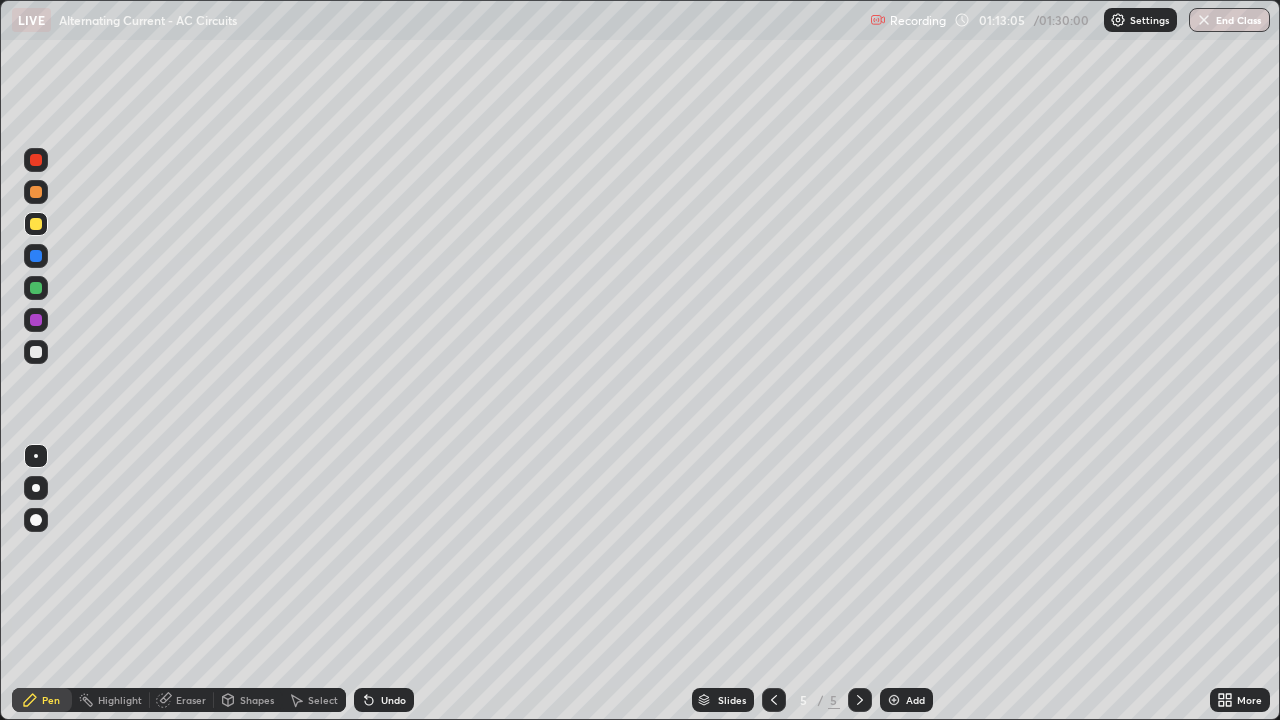 click on "Undo" at bounding box center (393, 700) 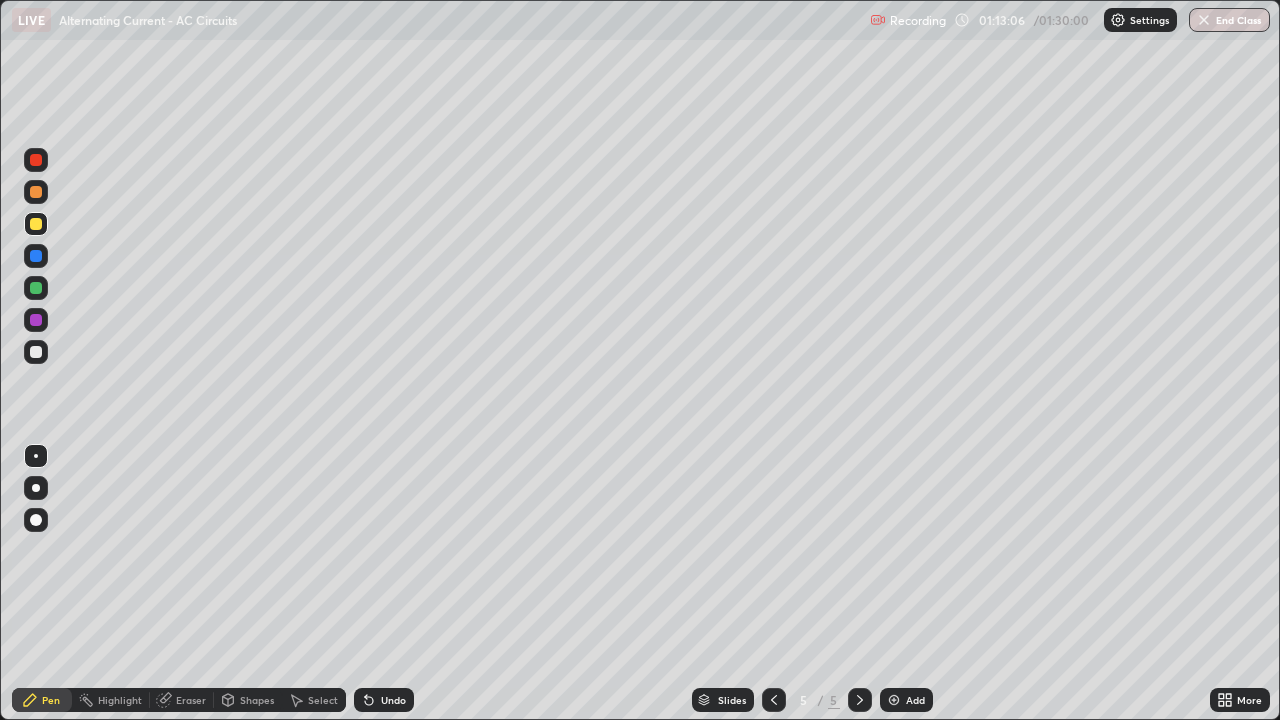click on "Undo" at bounding box center [393, 700] 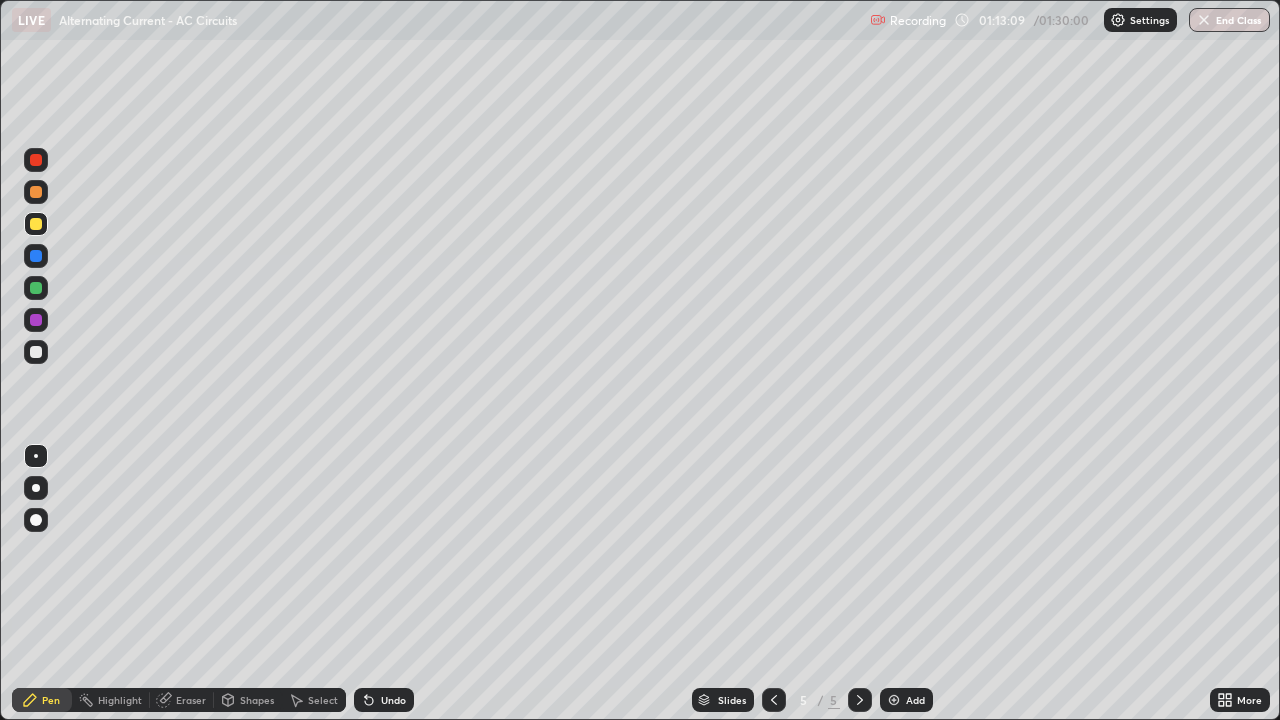 click on "Add" at bounding box center (915, 700) 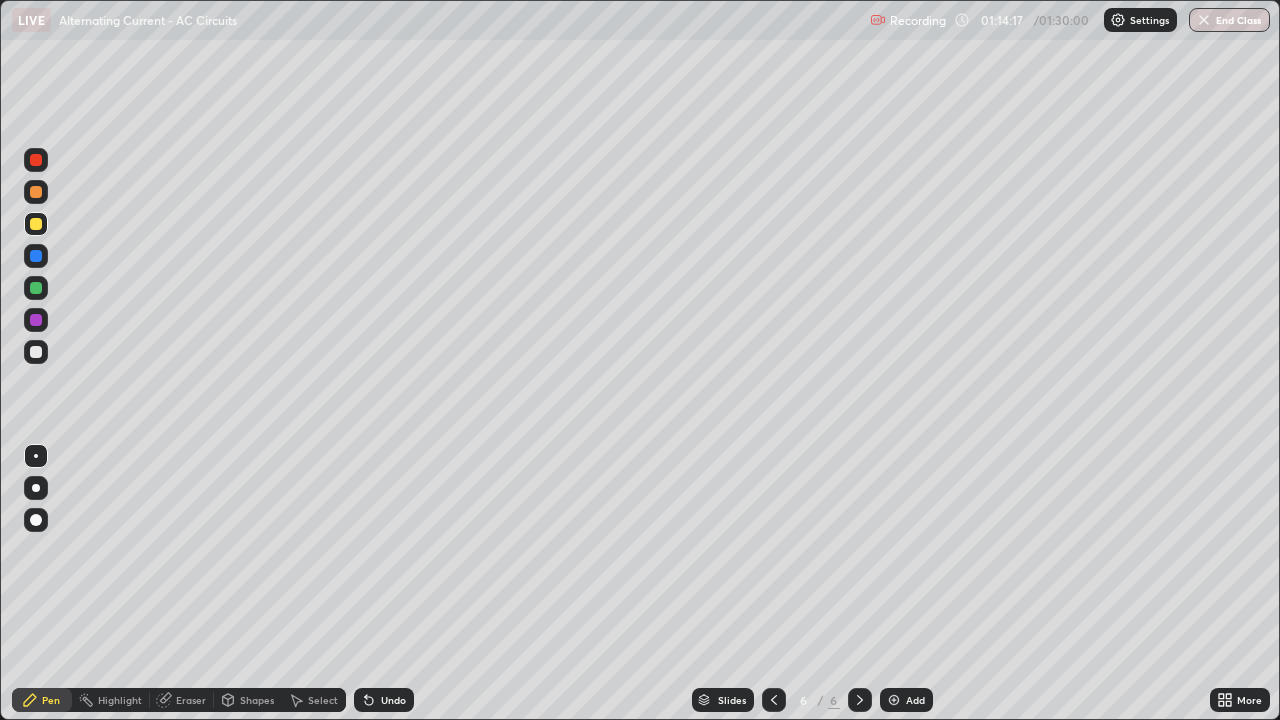 click at bounding box center (36, 352) 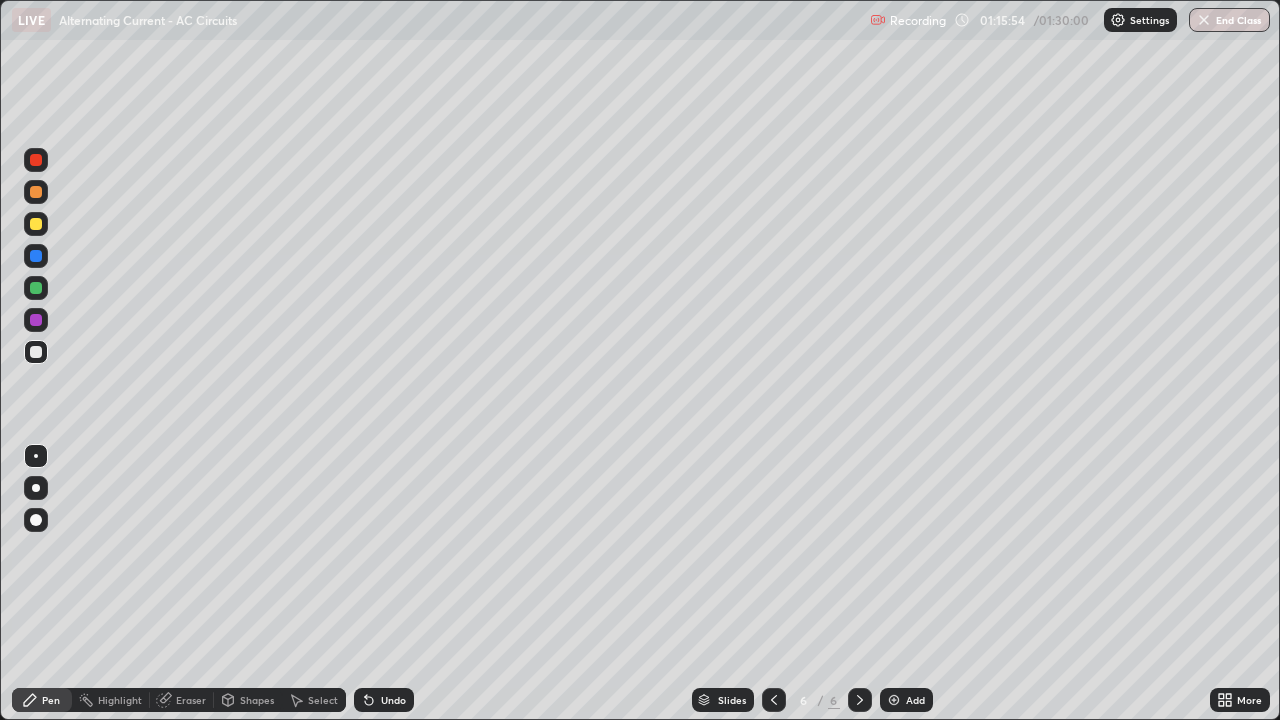 click on "Undo" at bounding box center (393, 700) 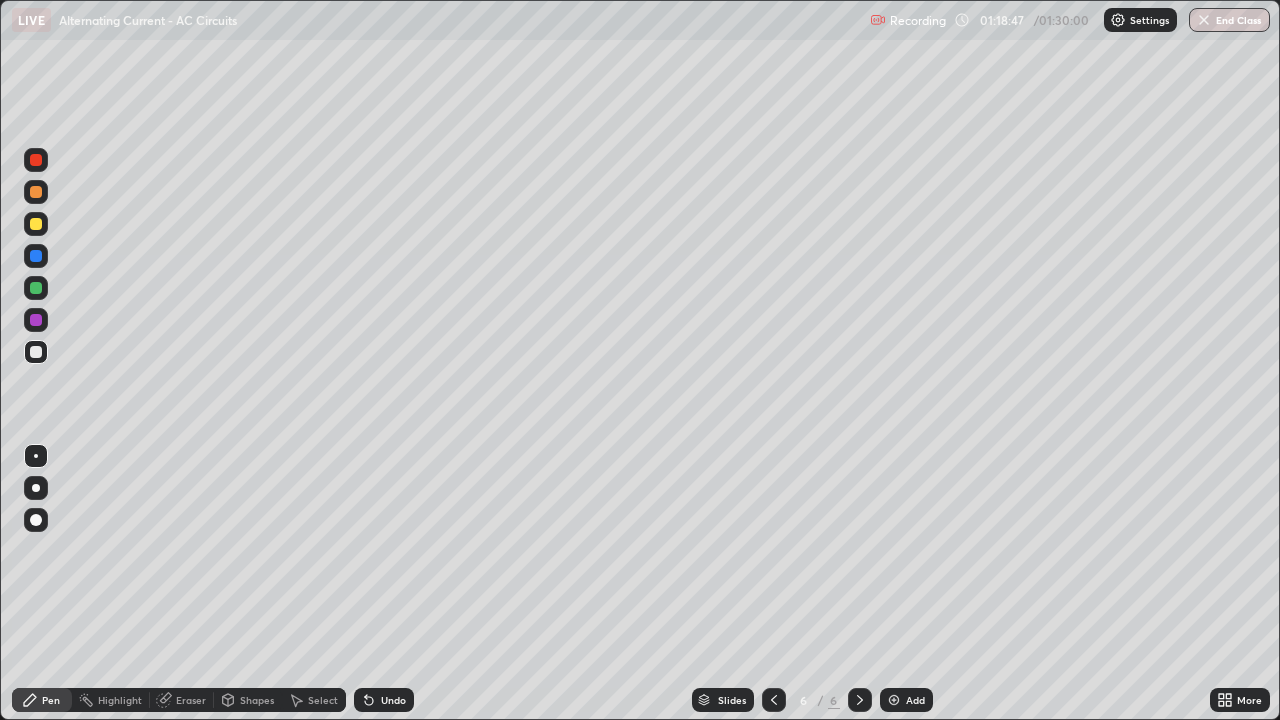 click at bounding box center [36, 224] 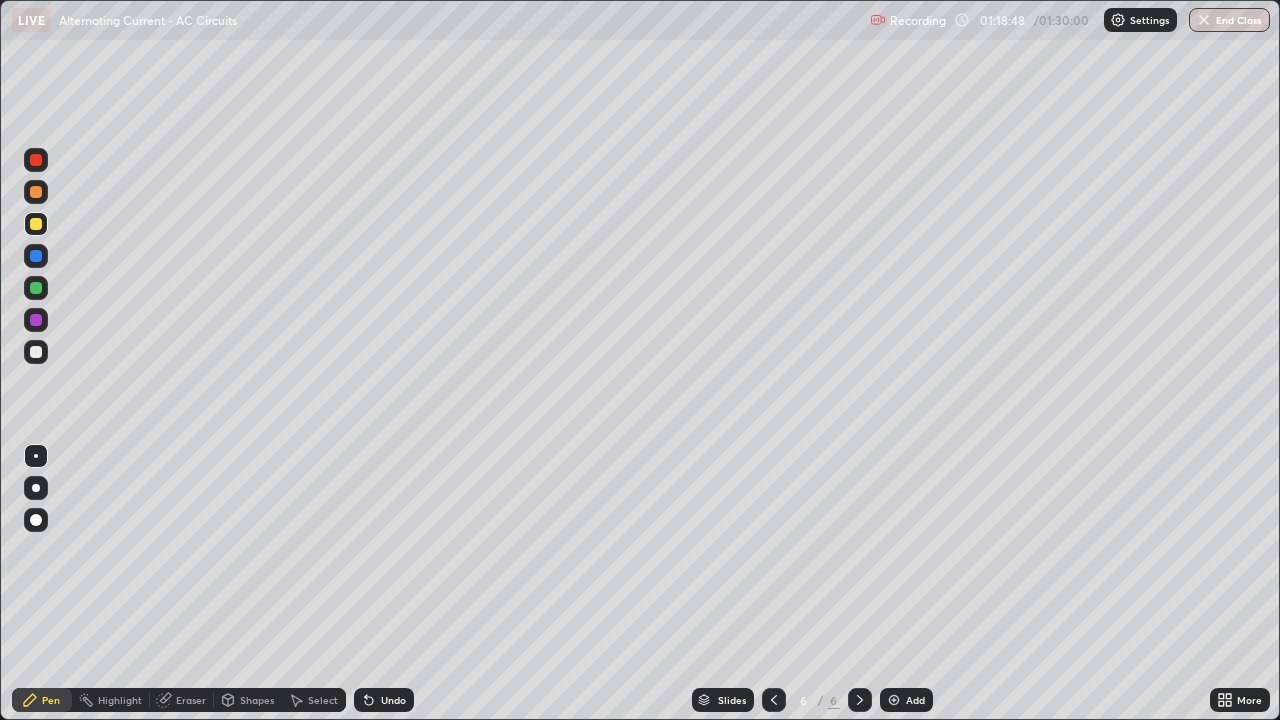 click at bounding box center (774, 700) 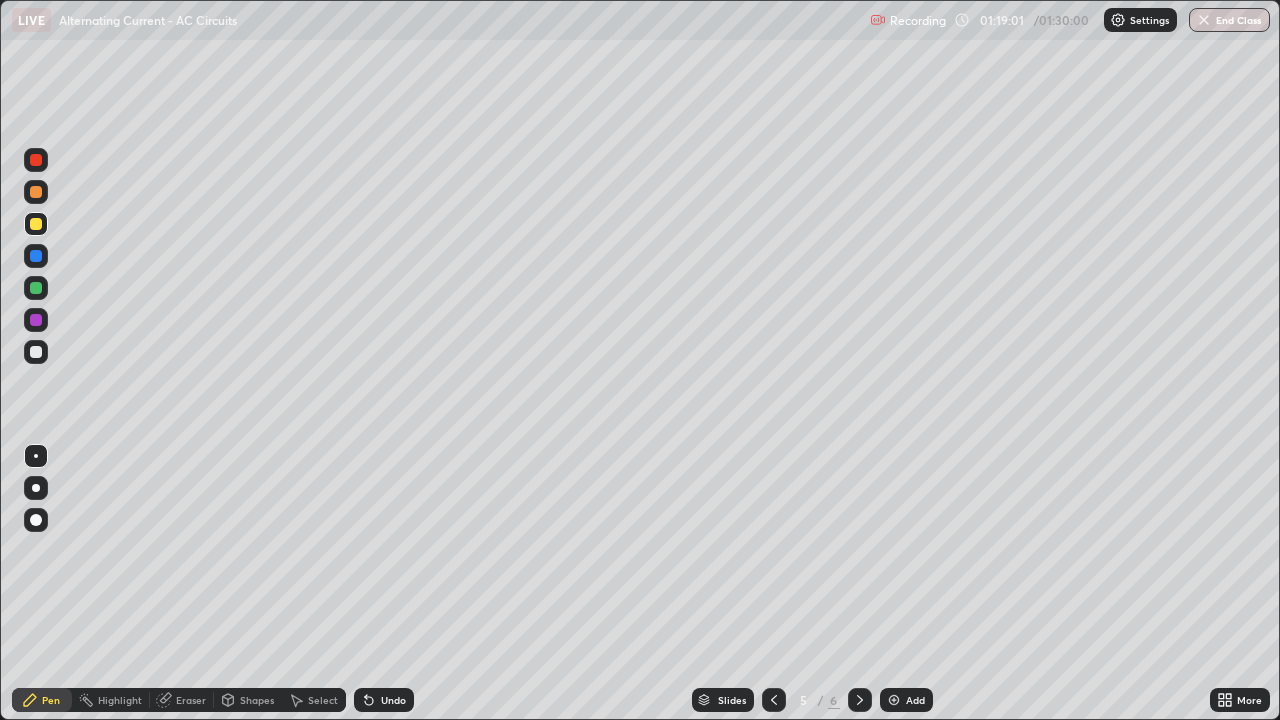 click 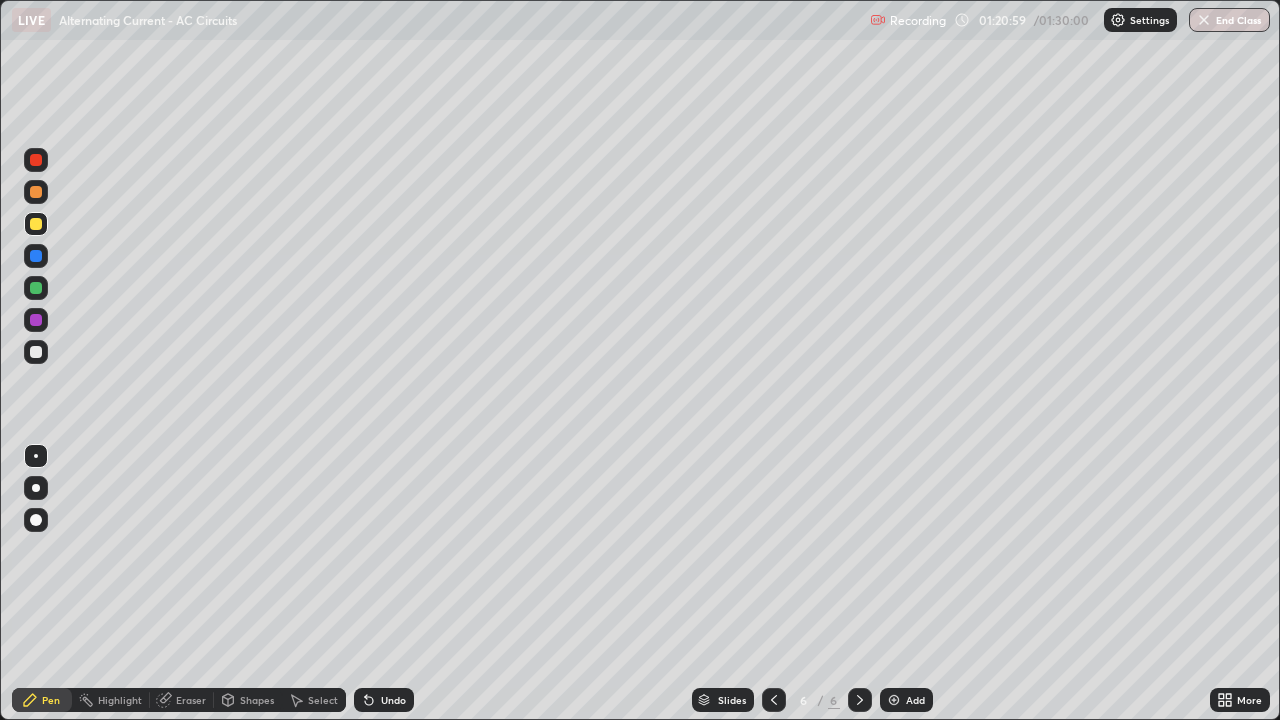 click on "Undo" at bounding box center [393, 700] 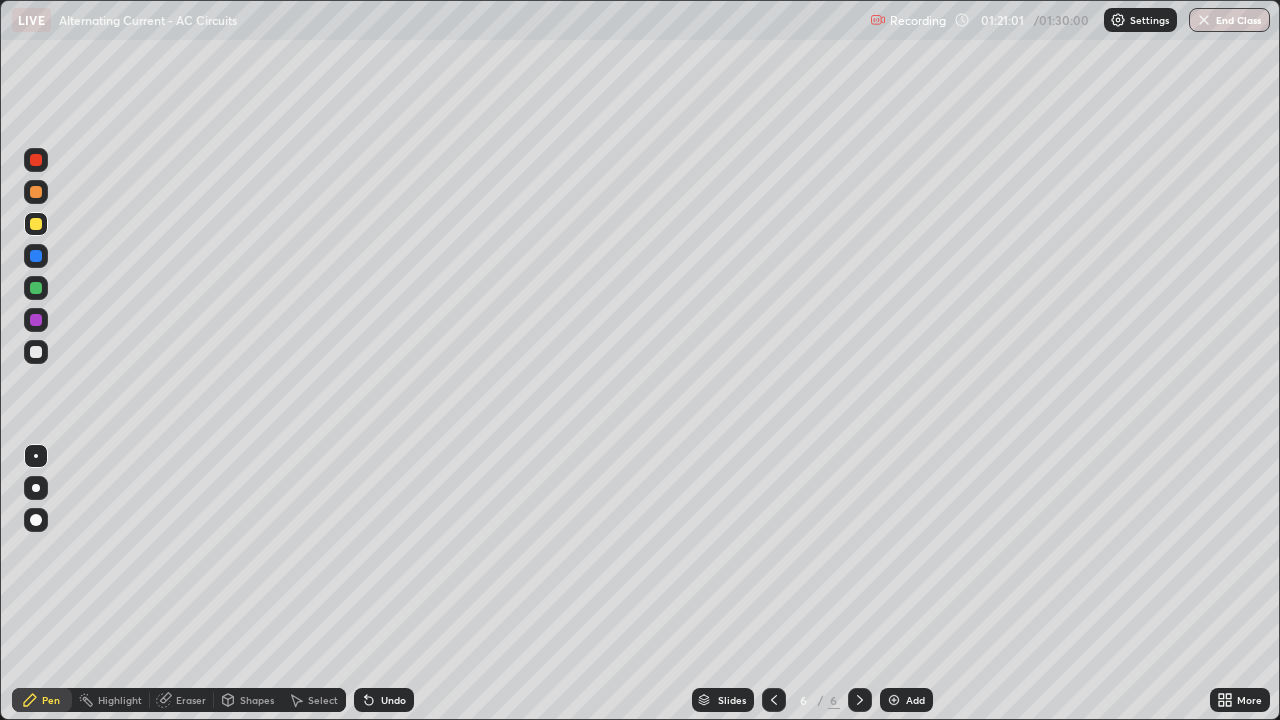 click on "Undo" at bounding box center [393, 700] 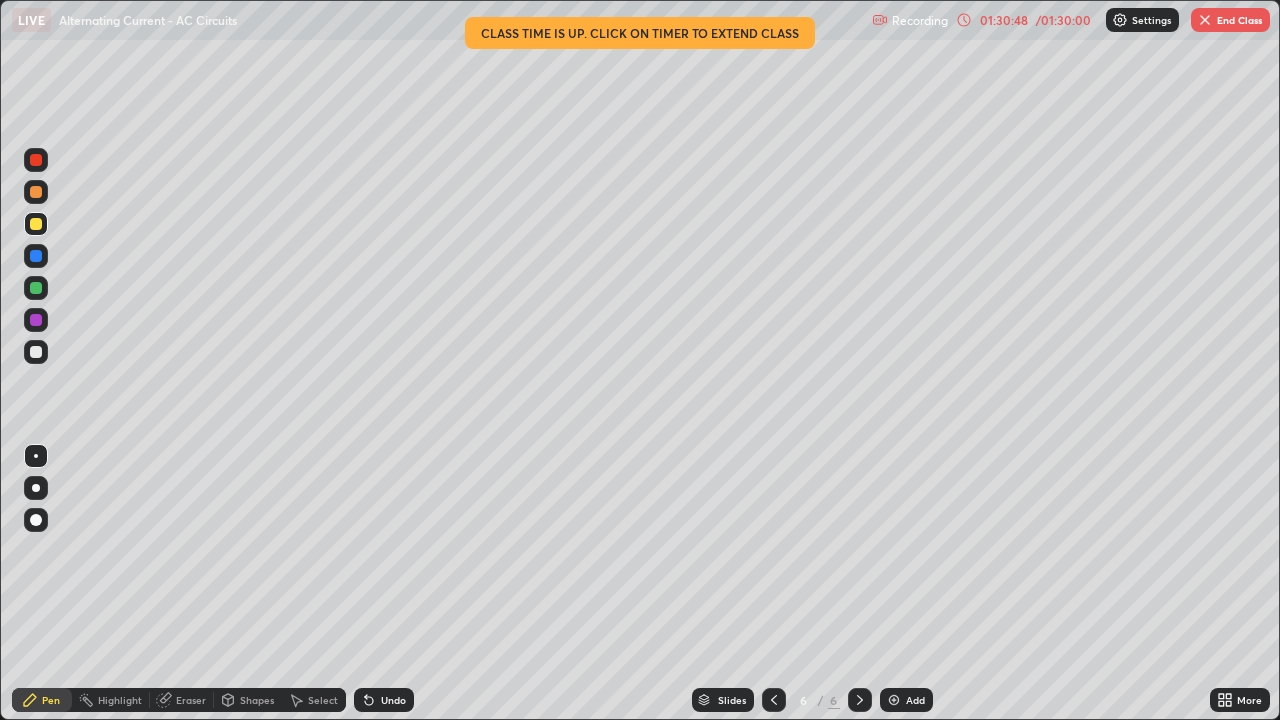 click on "End Class" at bounding box center [1230, 20] 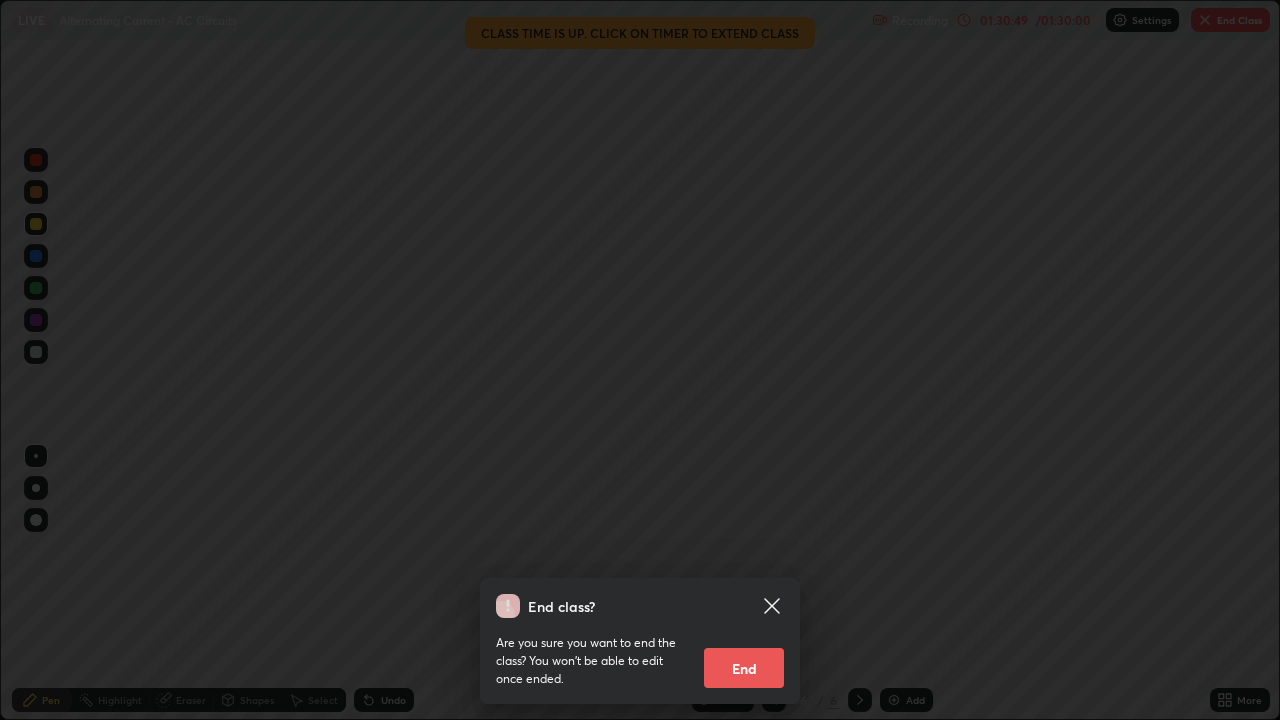 click on "End" at bounding box center (744, 668) 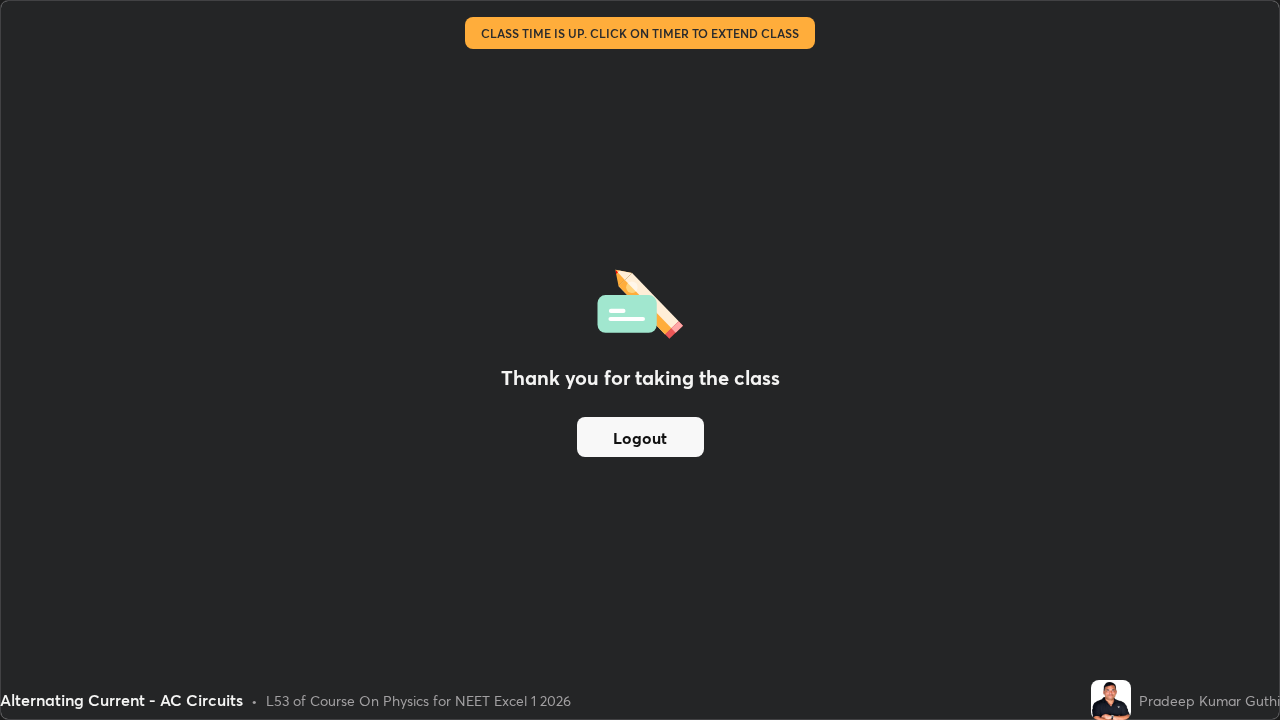 click on "Logout" at bounding box center (640, 437) 